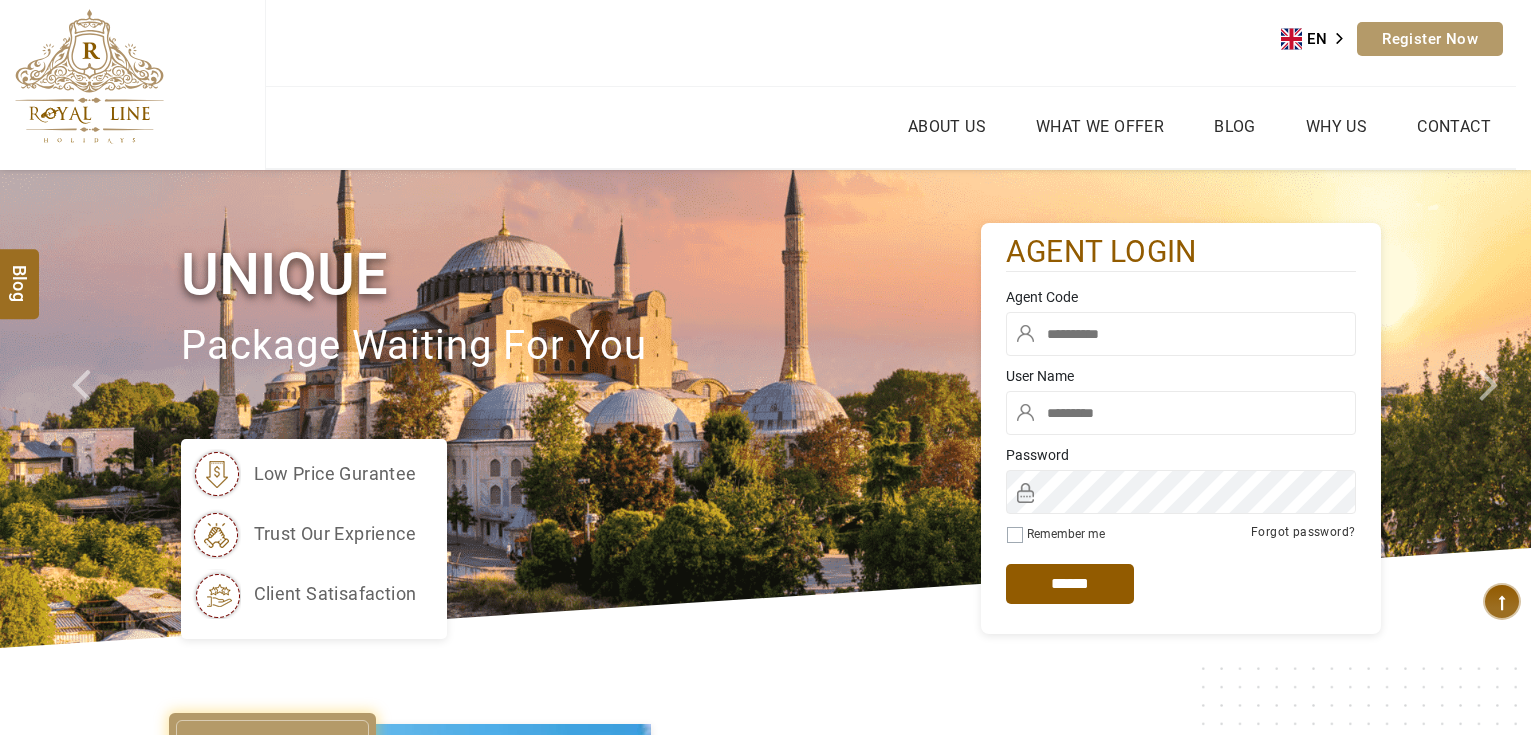scroll, scrollTop: 0, scrollLeft: 0, axis: both 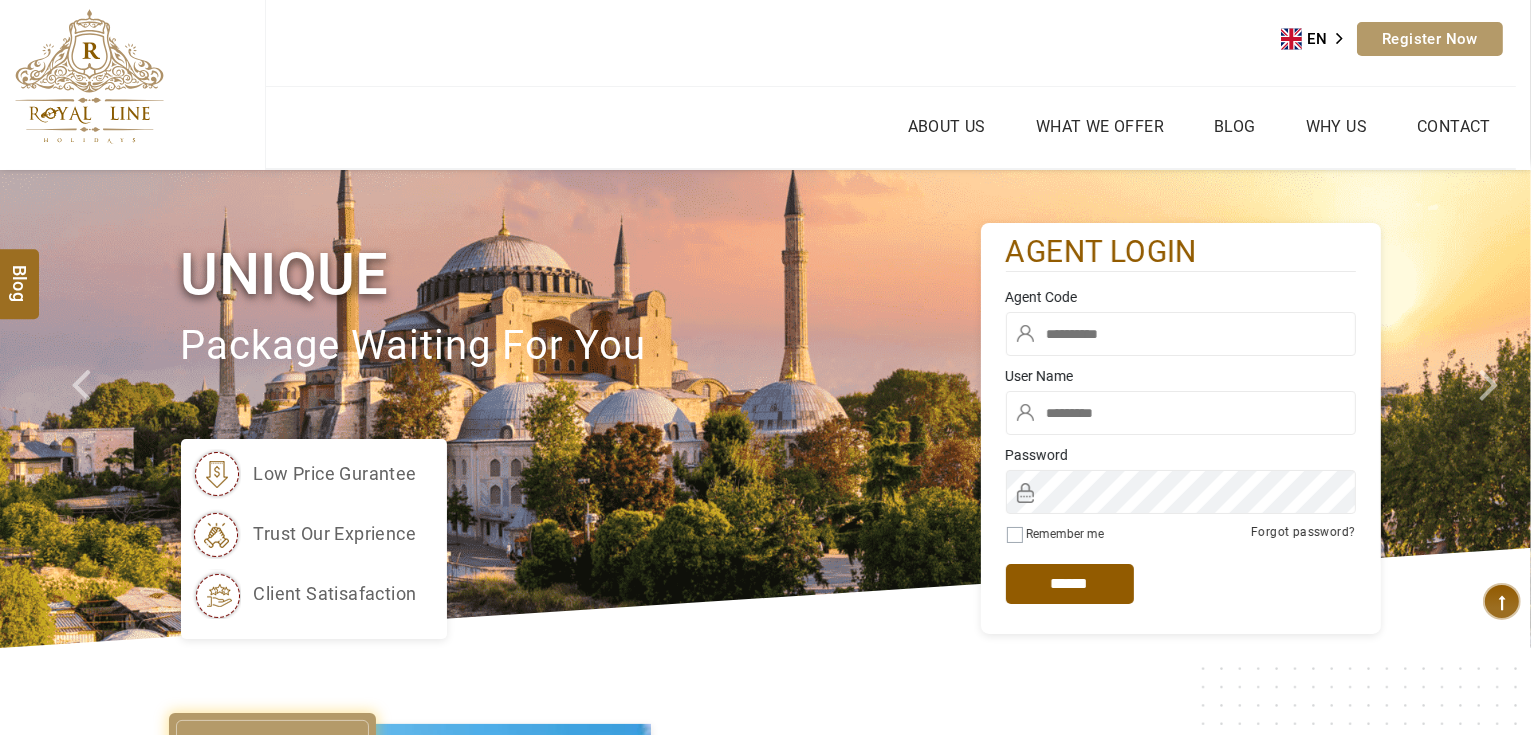 type on "*******" 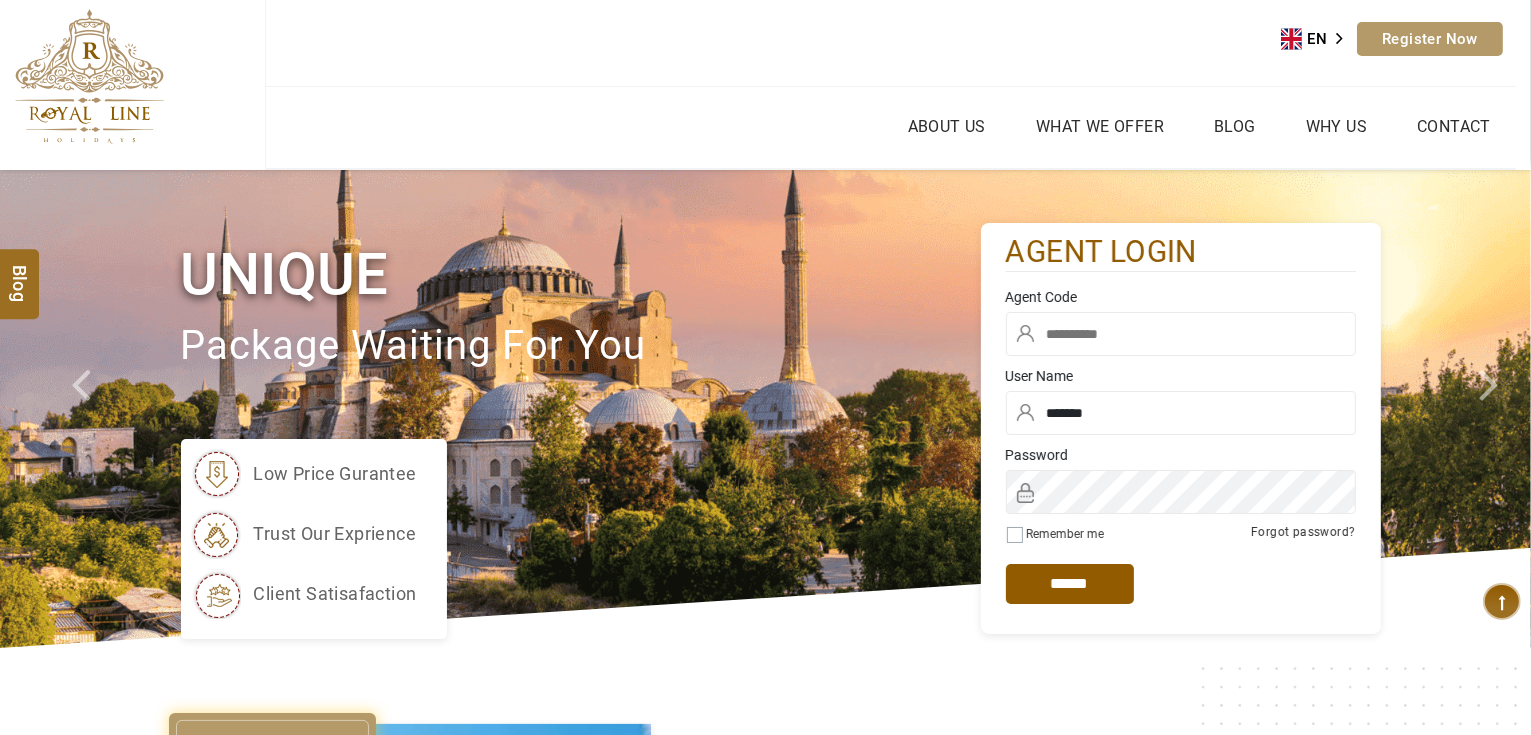 click at bounding box center (1181, 334) 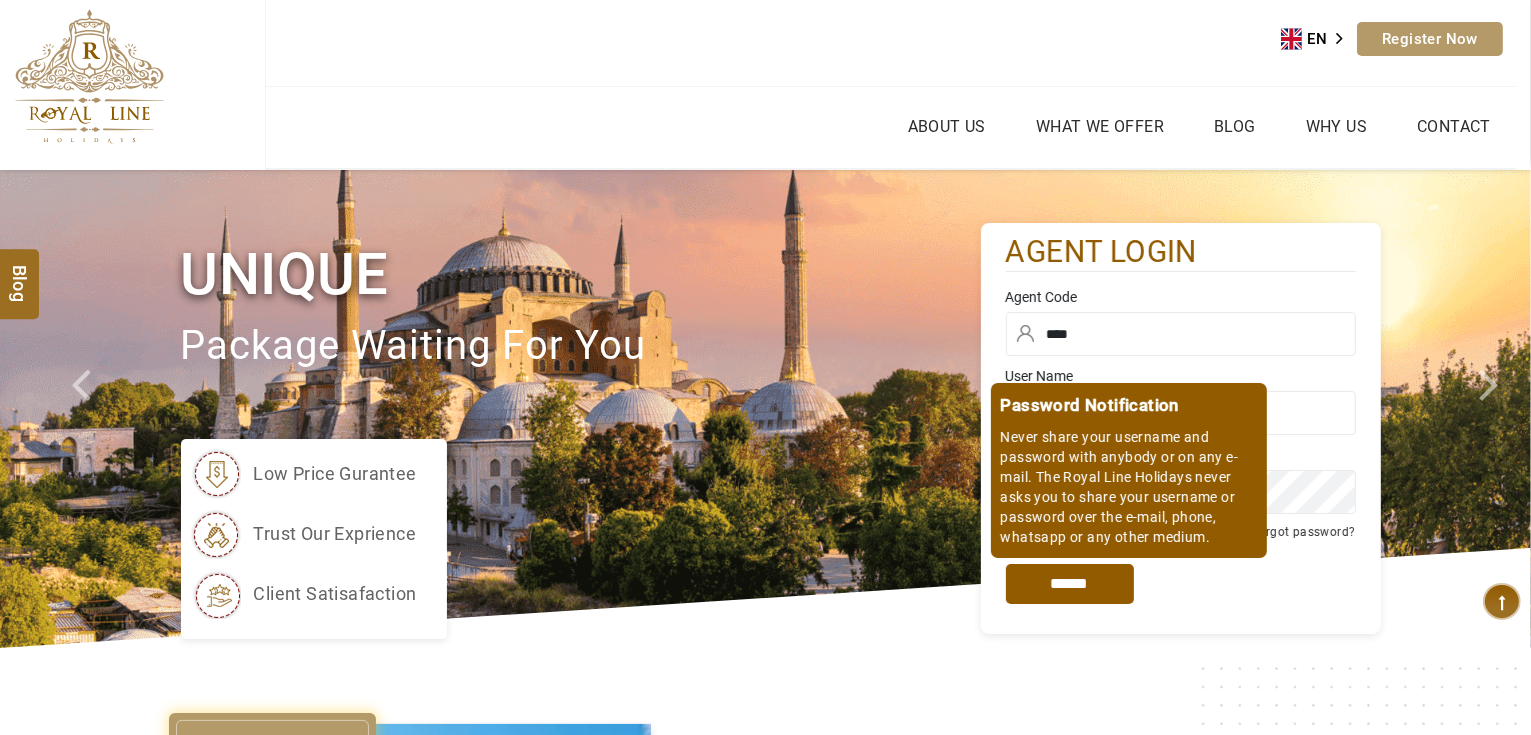 type on "****" 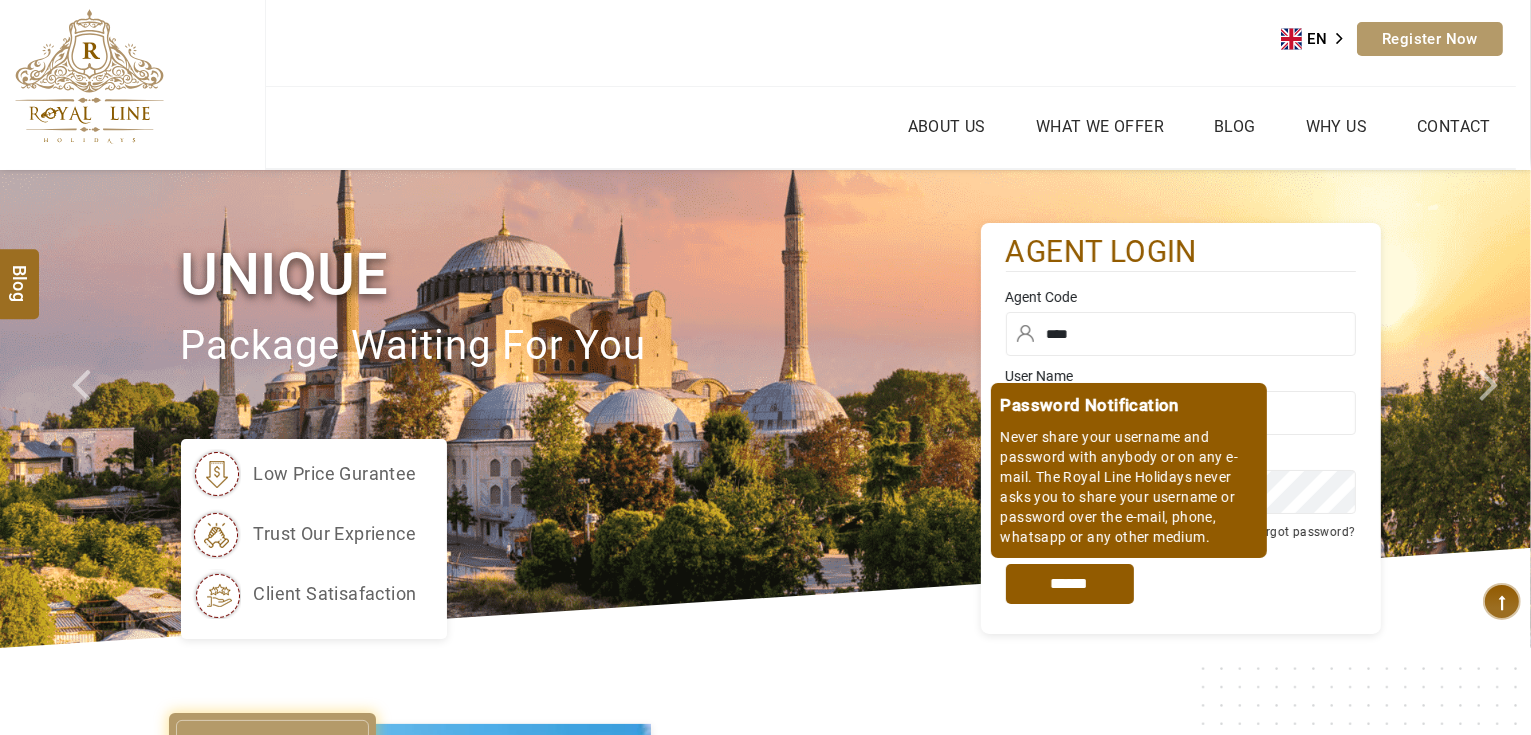click on "*****" at bounding box center (1070, 584) 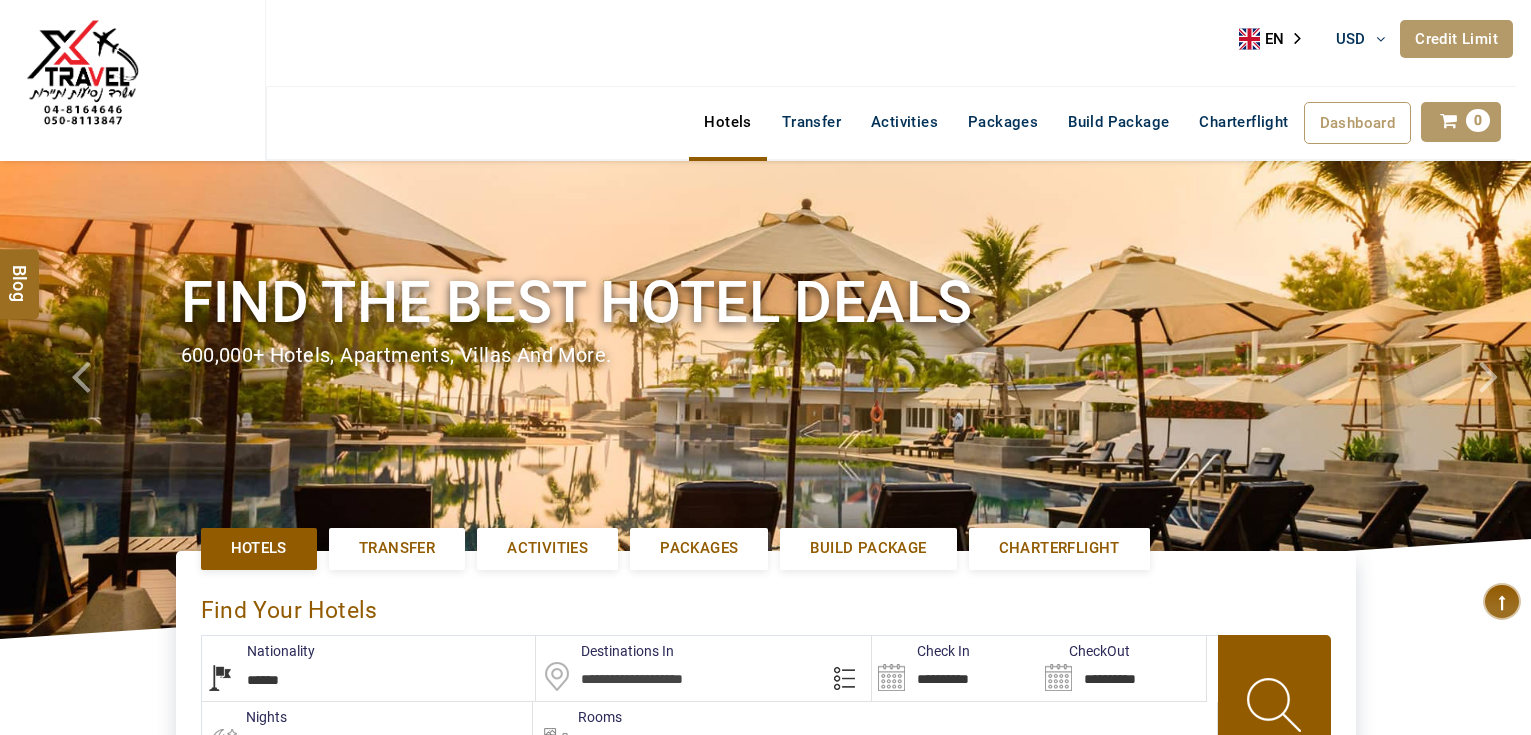 select on "******" 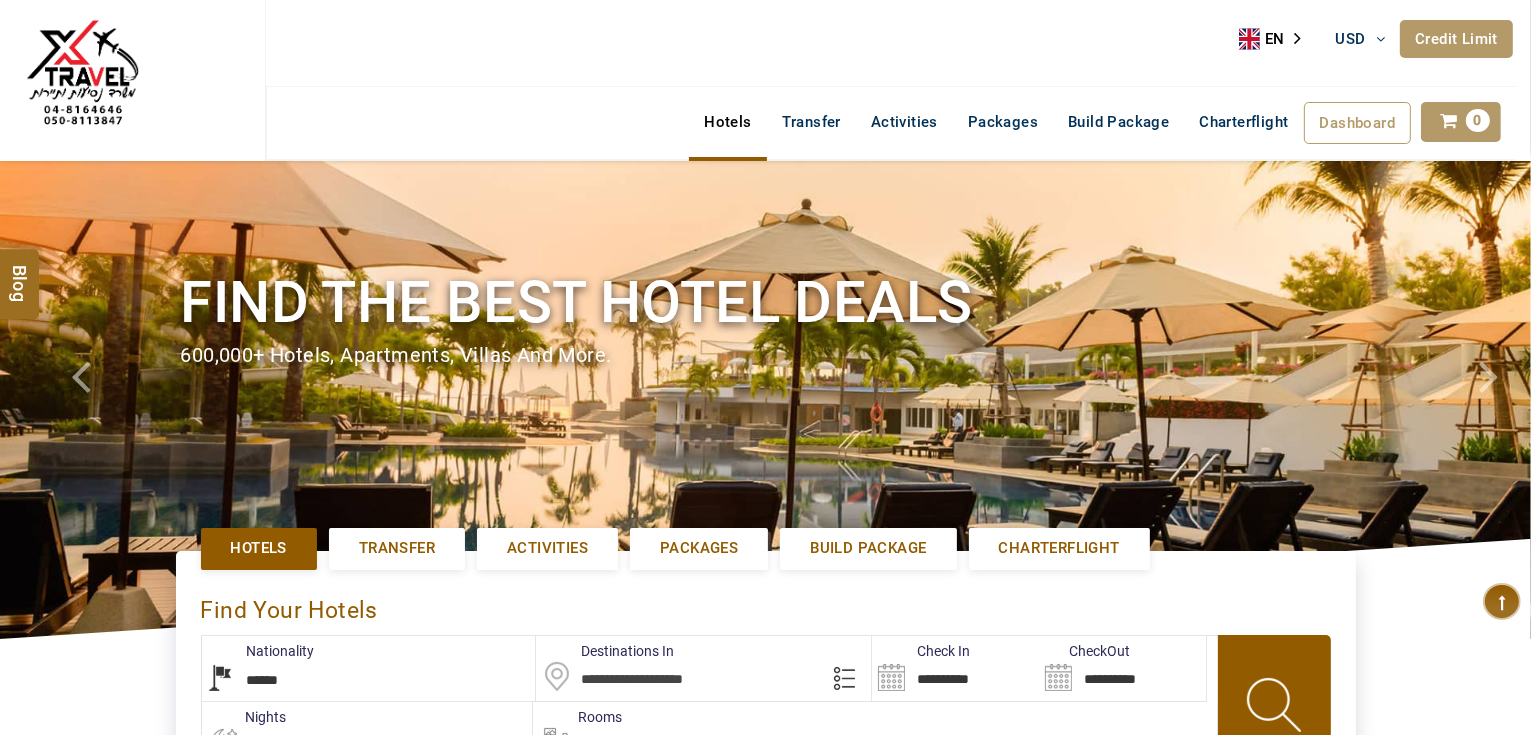 type on "**********" 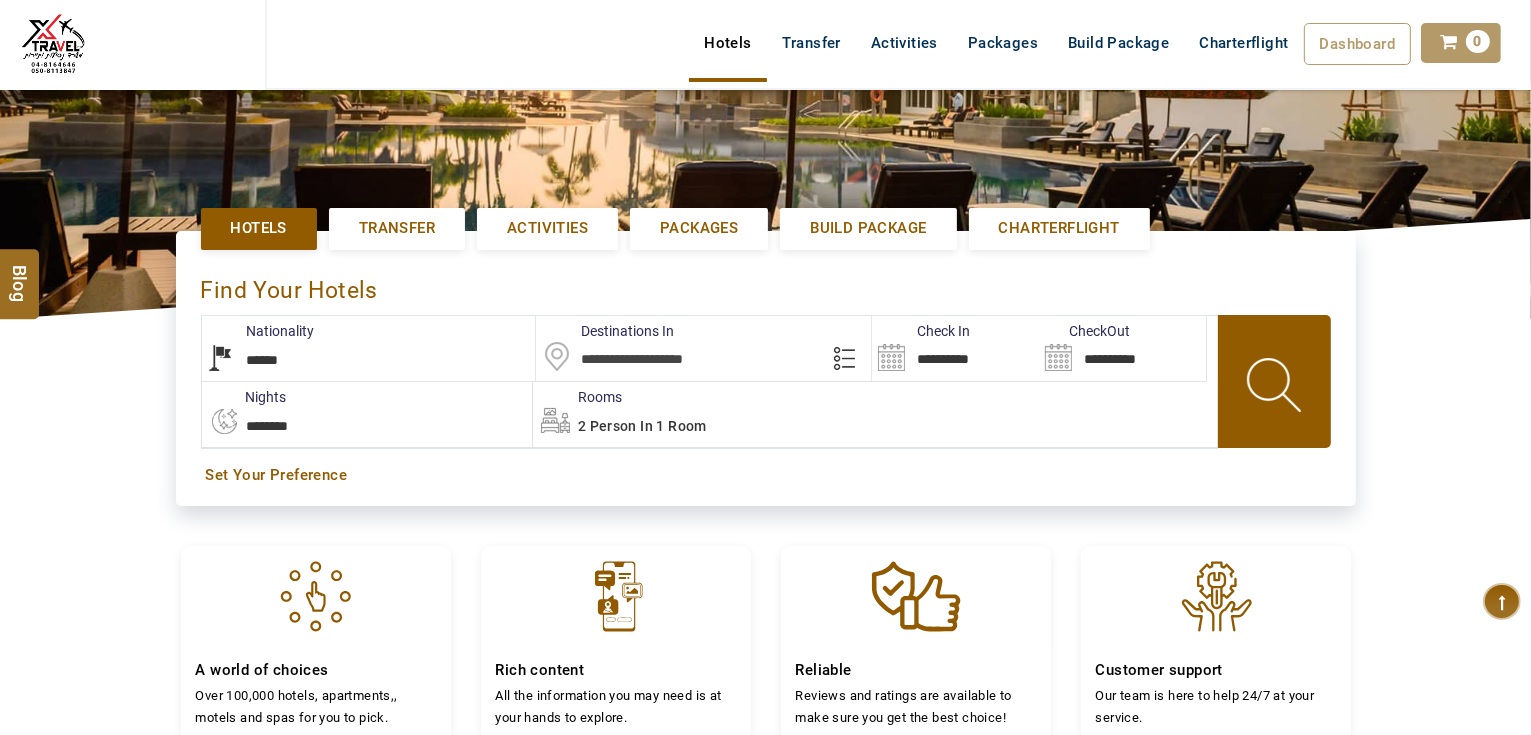 click at bounding box center [703, 348] 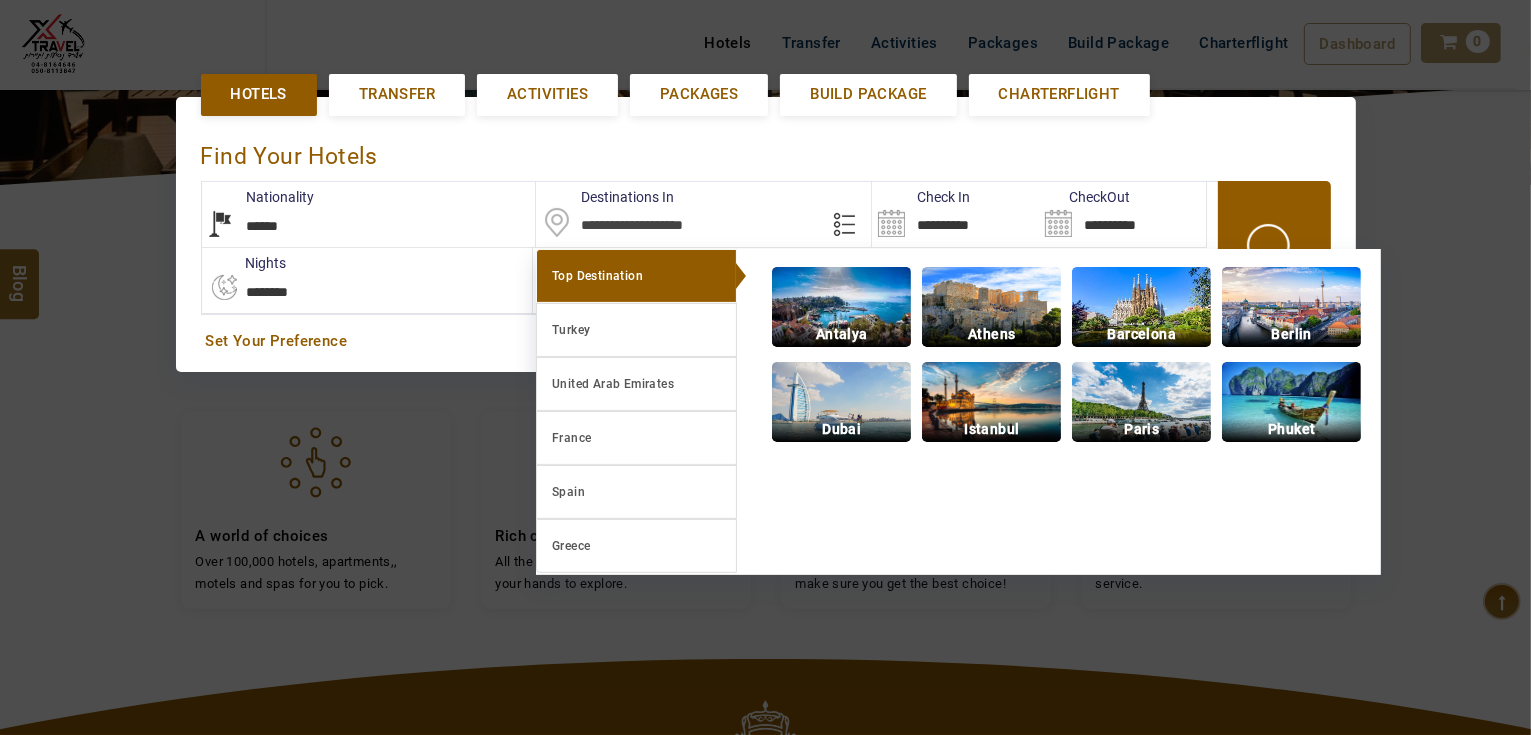 scroll, scrollTop: 460, scrollLeft: 0, axis: vertical 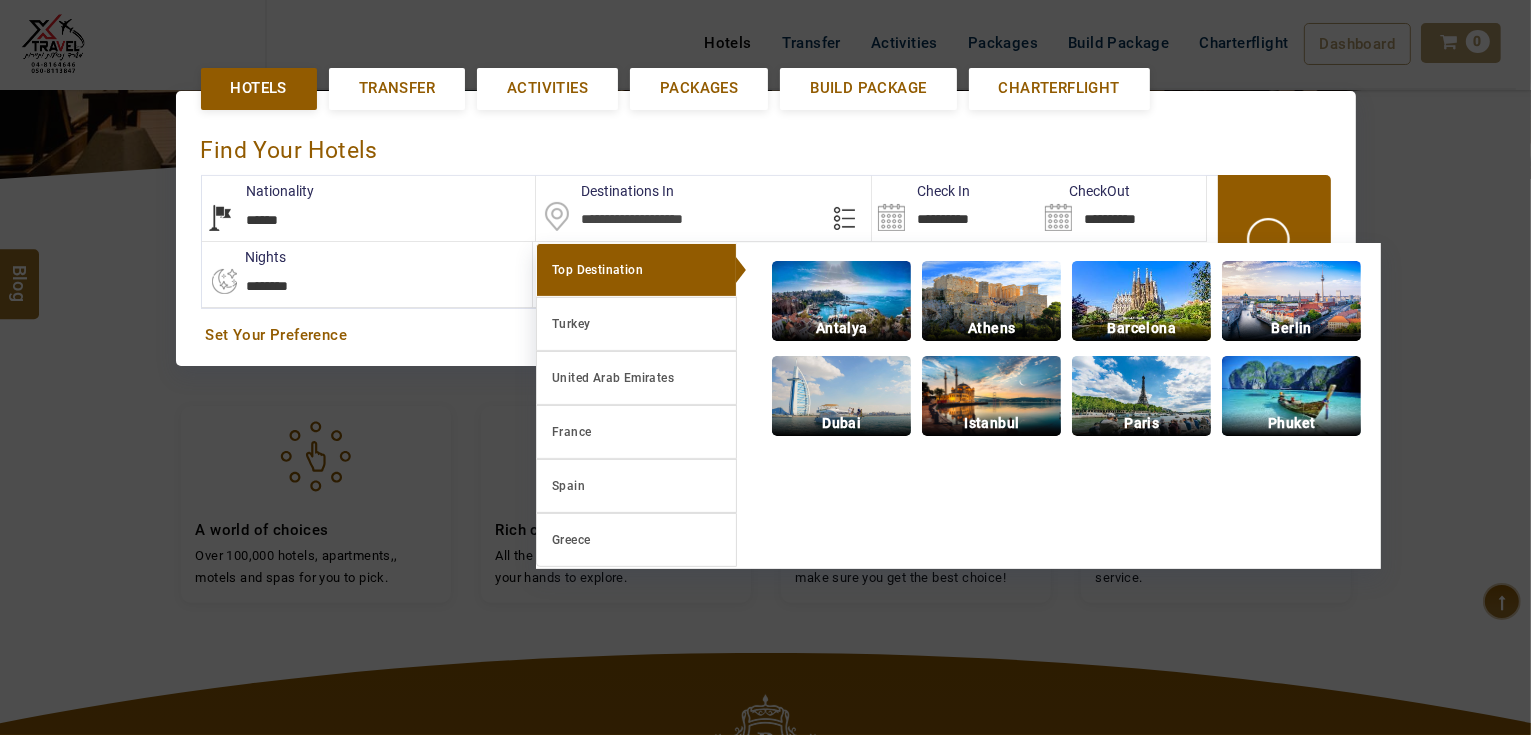 paste on "**********" 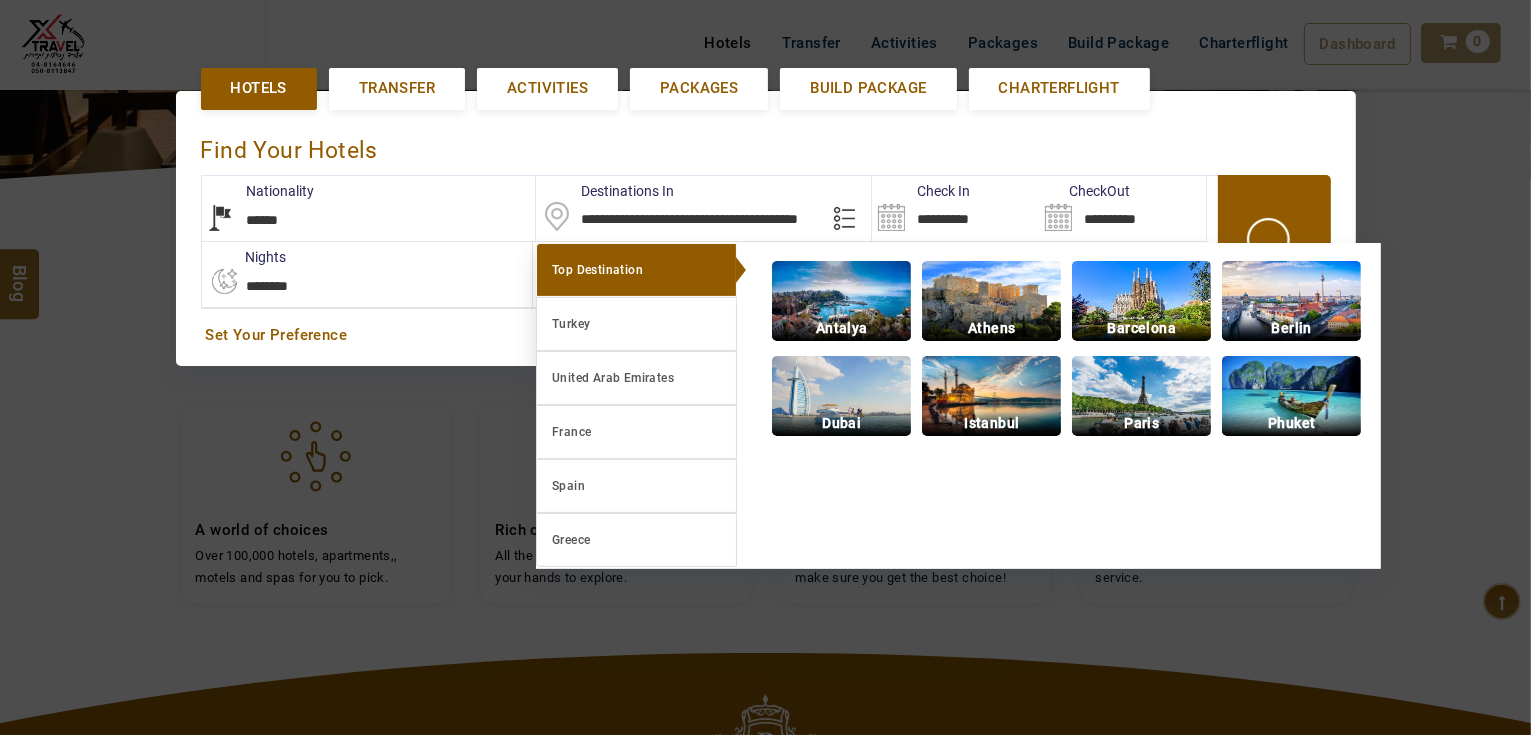 scroll, scrollTop: 0, scrollLeft: 3, axis: horizontal 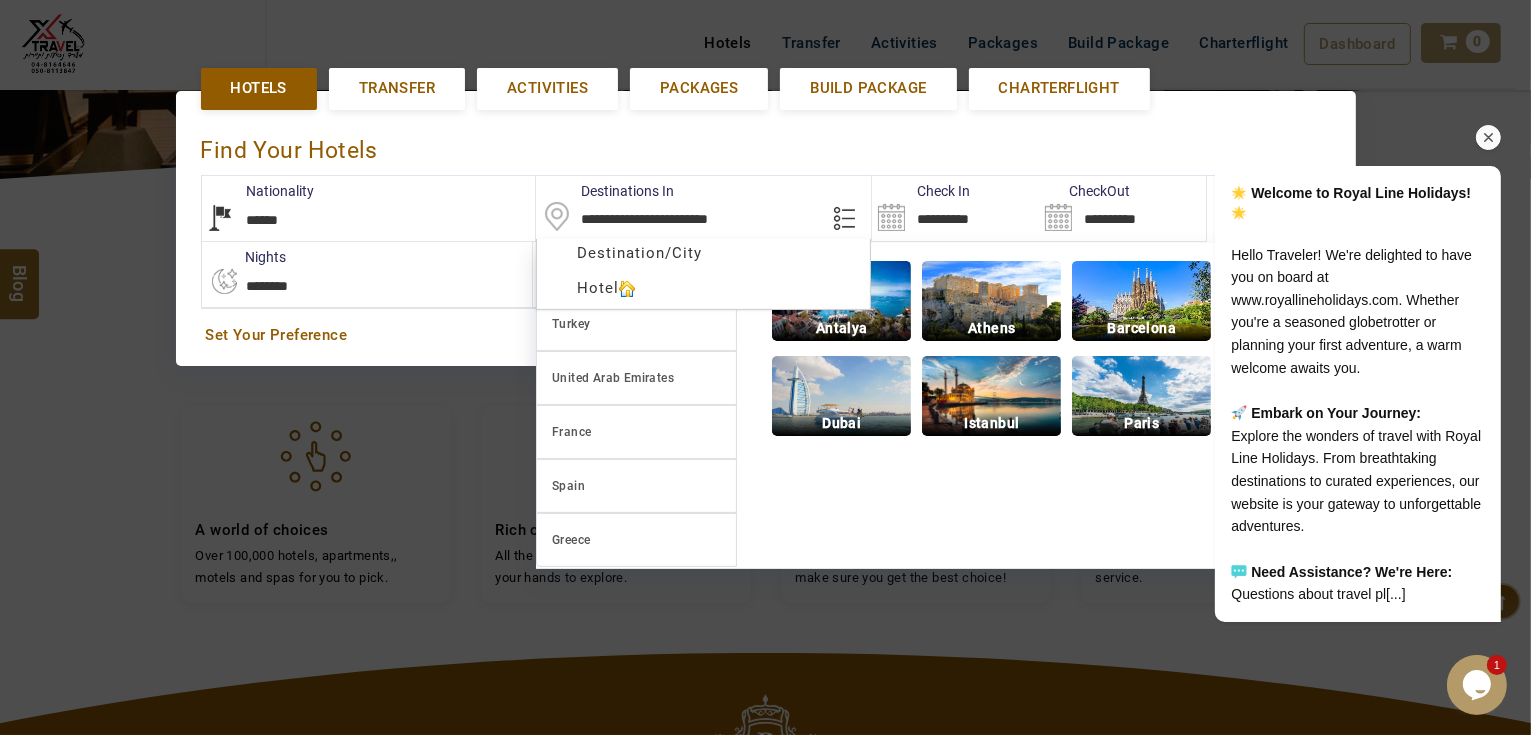 click at bounding box center (1487, 137) 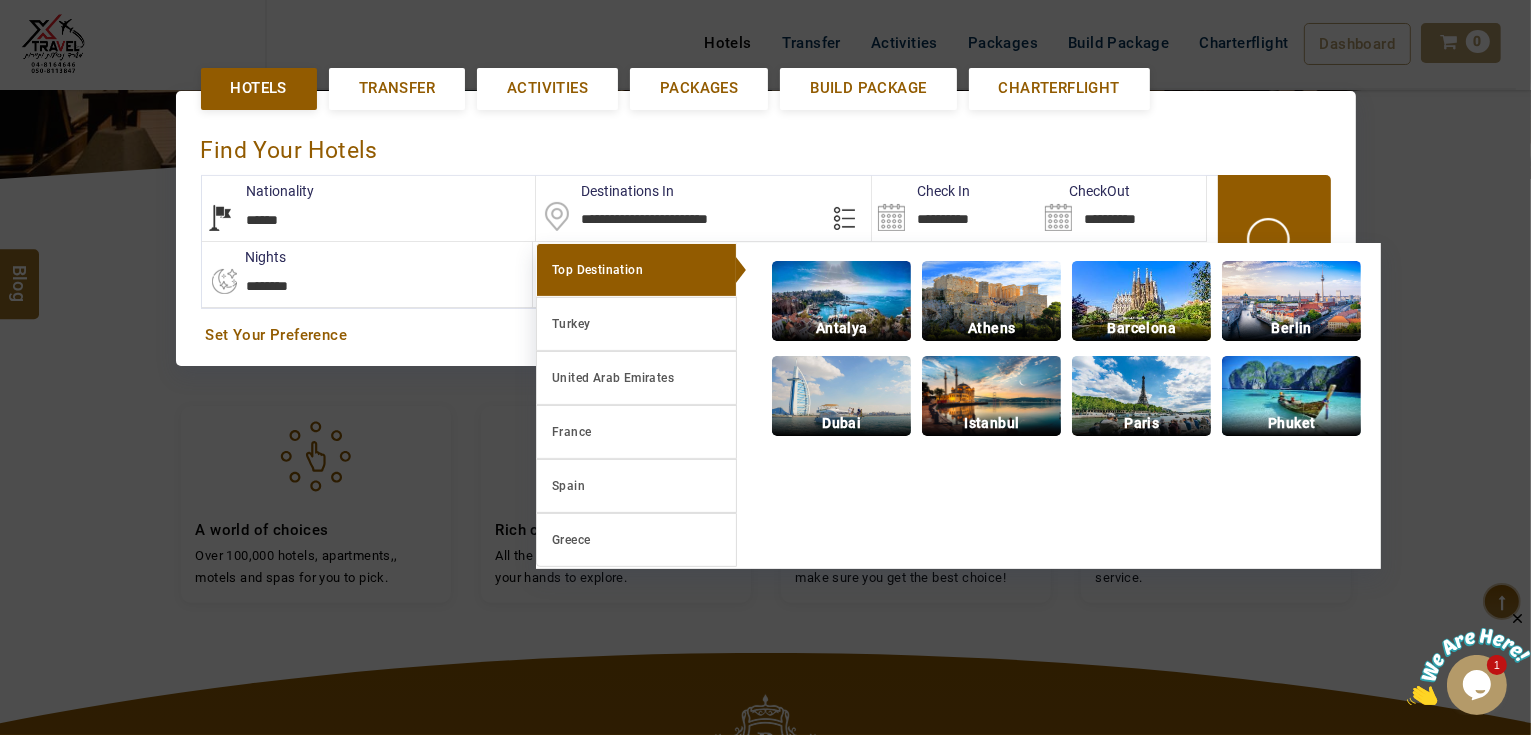 click on "**********" at bounding box center [703, 208] 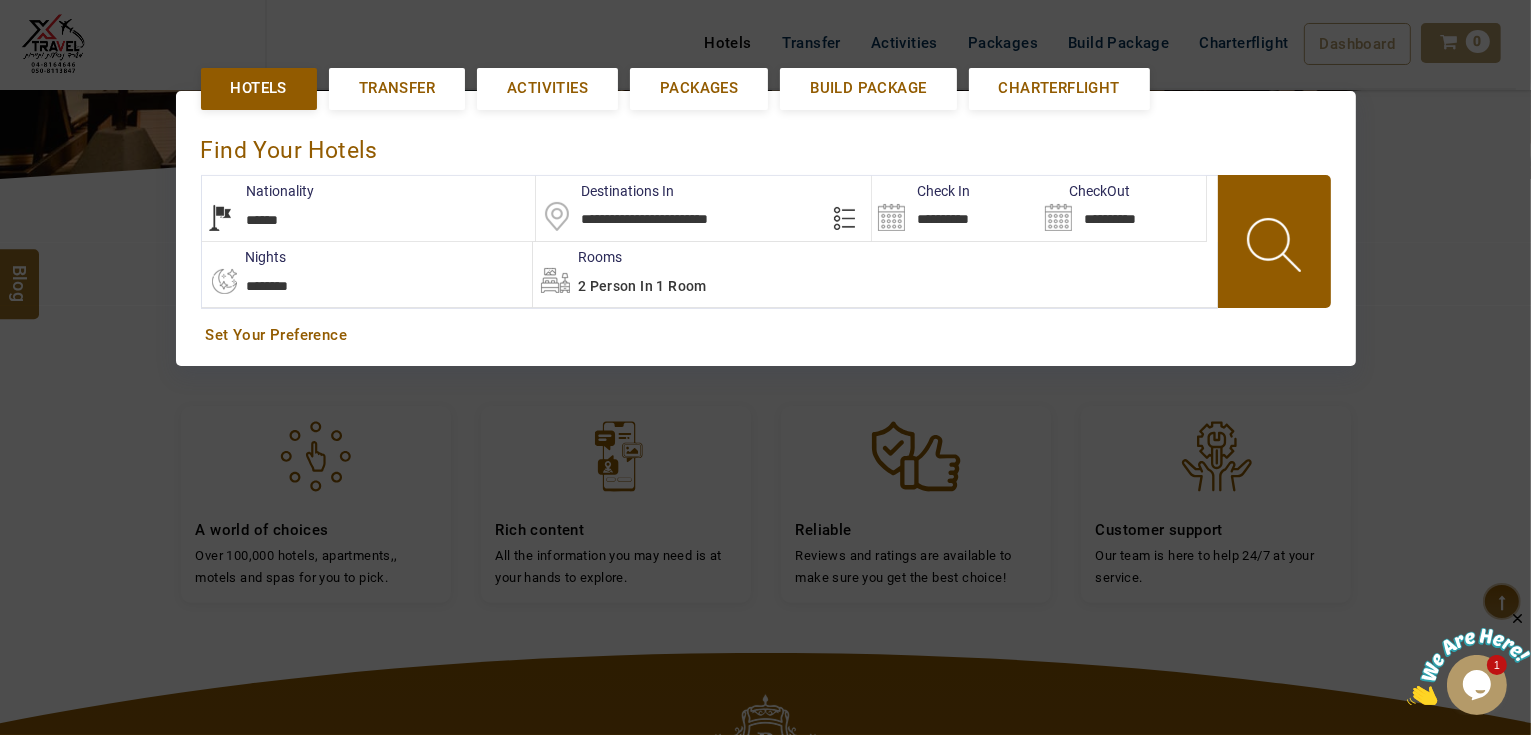 paste on "**********" 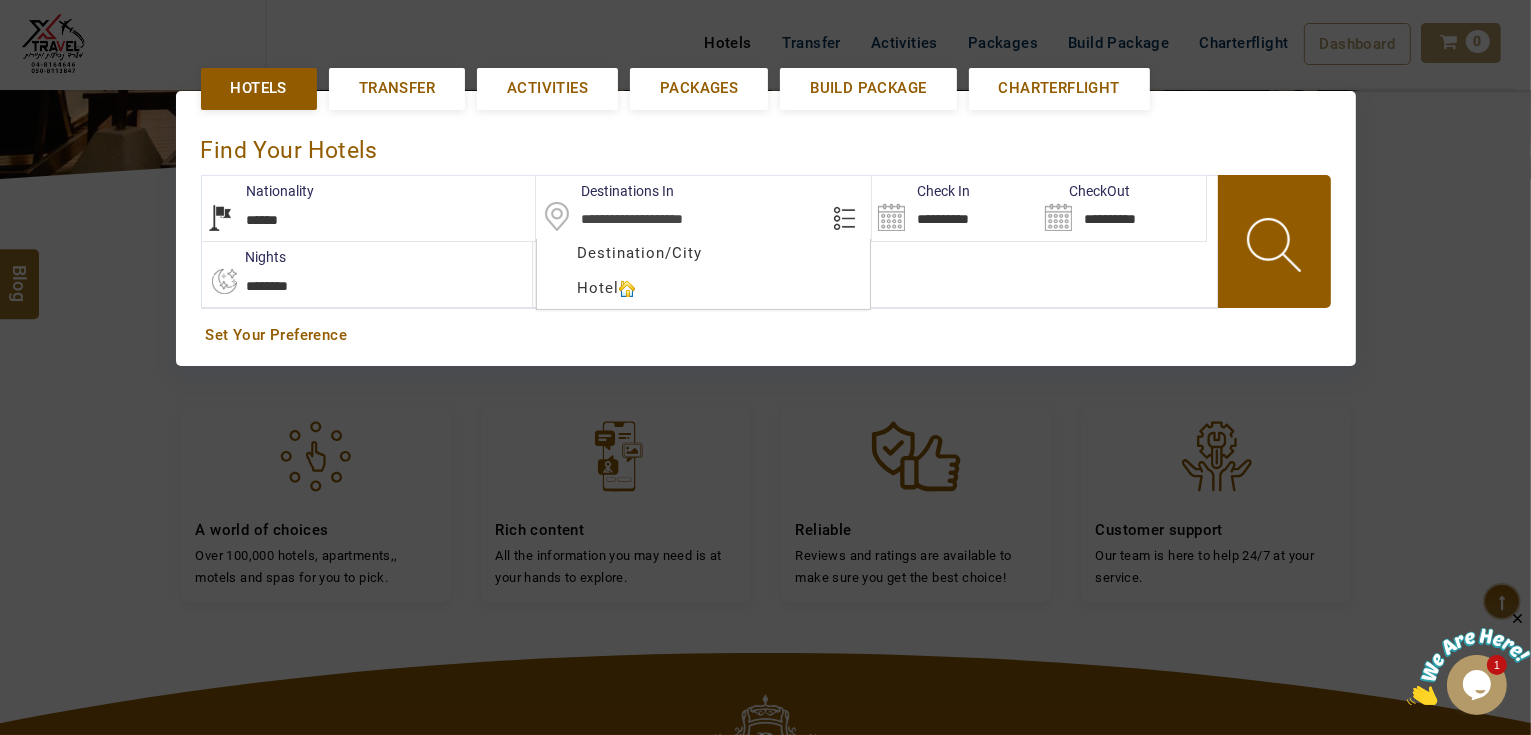scroll, scrollTop: 0, scrollLeft: 0, axis: both 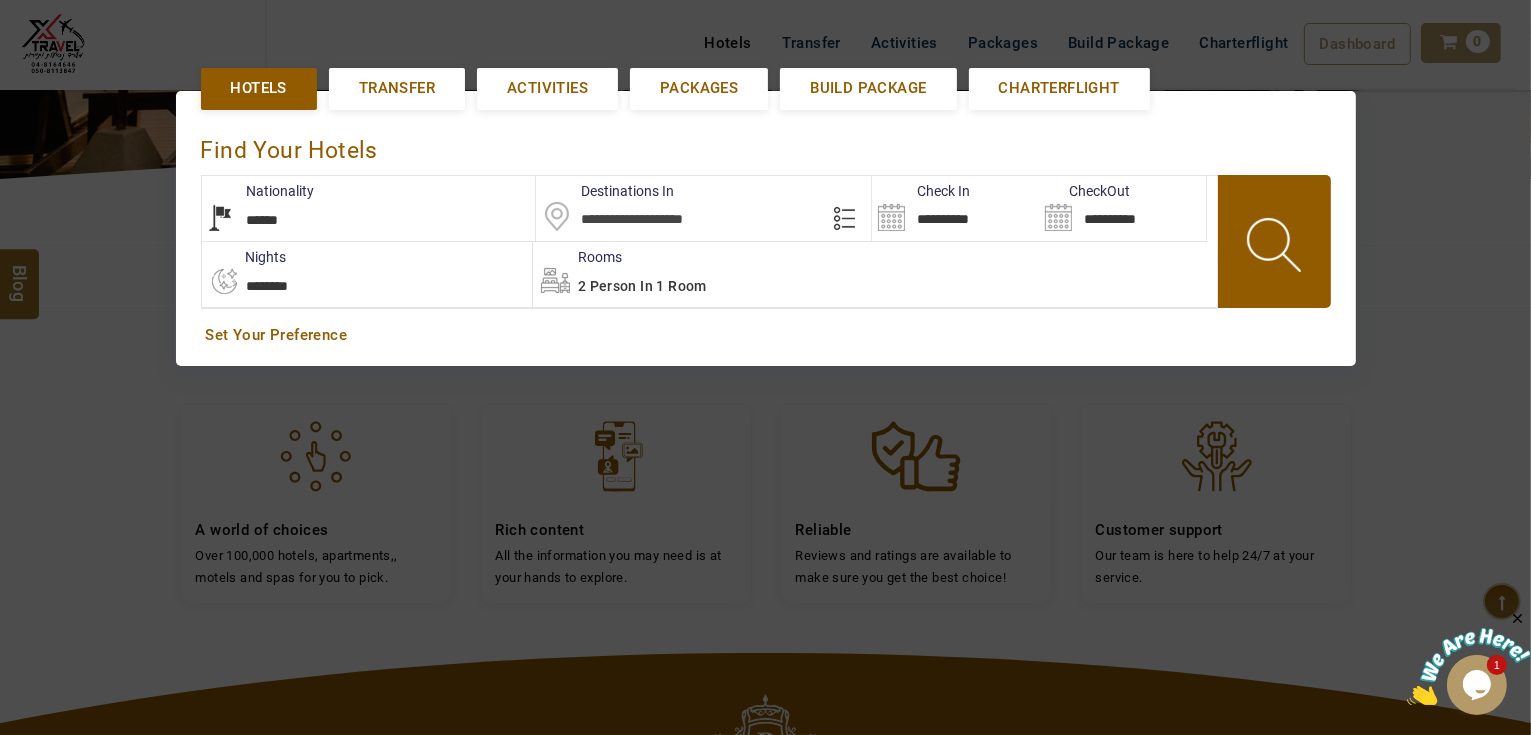 click at bounding box center (703, 208) 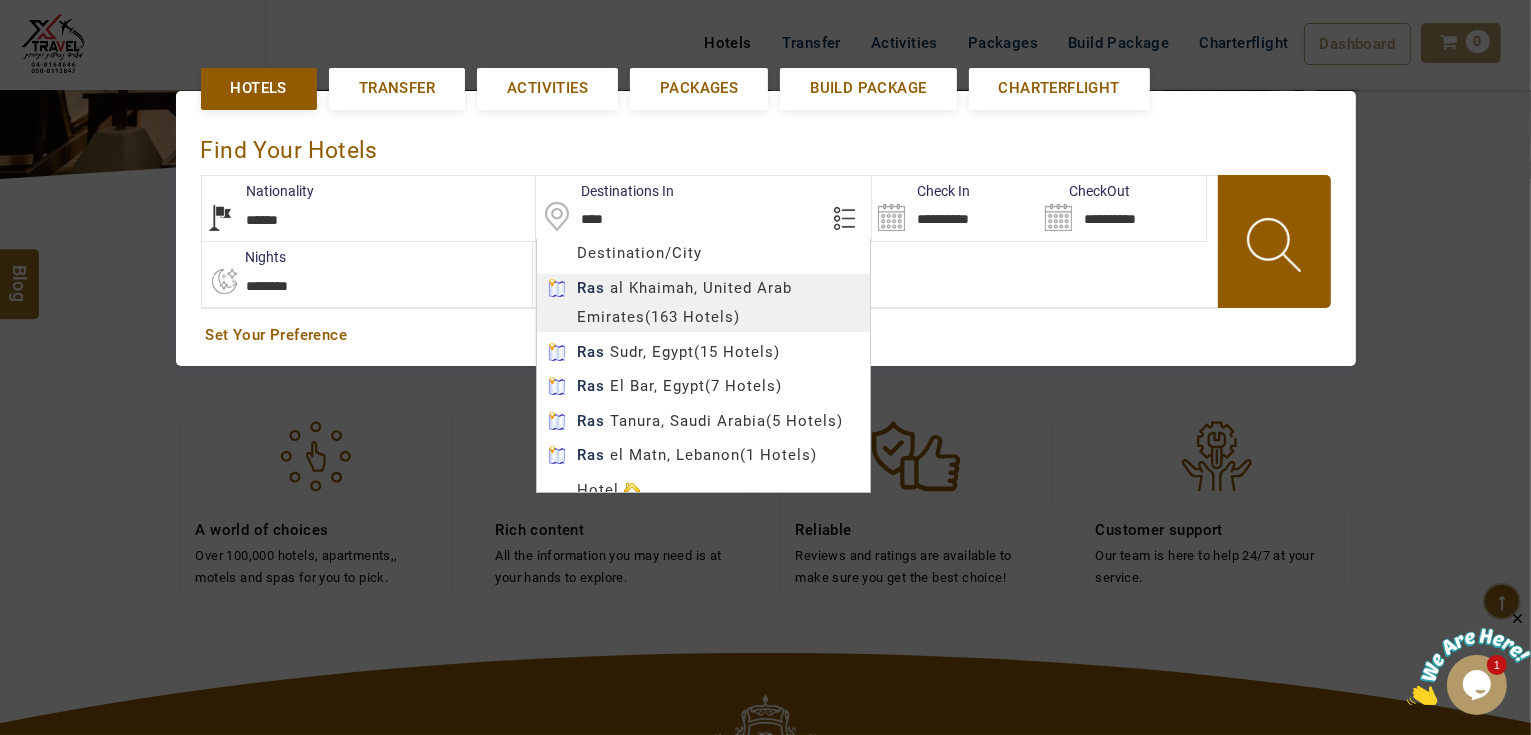 type on "**********" 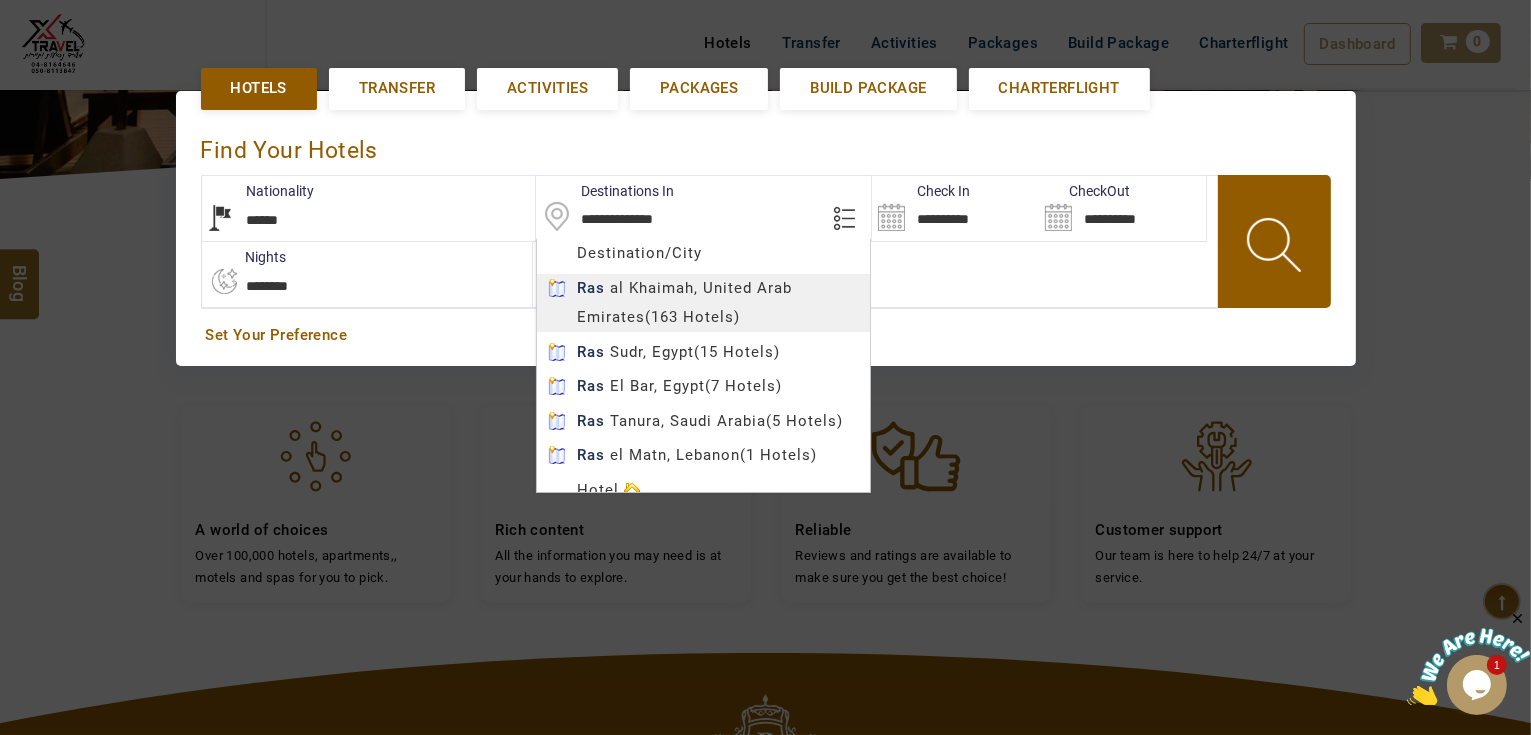 click on "+[COUNTRYCODE] [PHONE] [PHONE] [EMAIL] About Us What we Offer Blog Why Us Contact Hotels Transfer Activities Packages Build Package Charterflight Dashboard My Profile My Booking My Reports My Quotation Sign Out 0 Points Redeem Now To Redeem 35325 Points Future Points 3348 Points Credit Limit Credit Limit USD 30000.00 70% Complete Used USD 14756.98 Available USD 15243.02 Setting Looks like you haven't added anything to your cart yet Countinue Shopping ******* ****** Please Wait.. Blog demo Remember me Forgot password? LOG IN Don't have an account? Register Now My Booking View/ Print/Cancel Your Booking without Signing in Submit demo In A Few Moment, You Will Be Celebrating Best Hotel options galore ! Check In CheckOut Rooms Rooms Please Wait Find the best hotel deals Hotels Transfer Activities Packages" at bounding box center [765, 358] 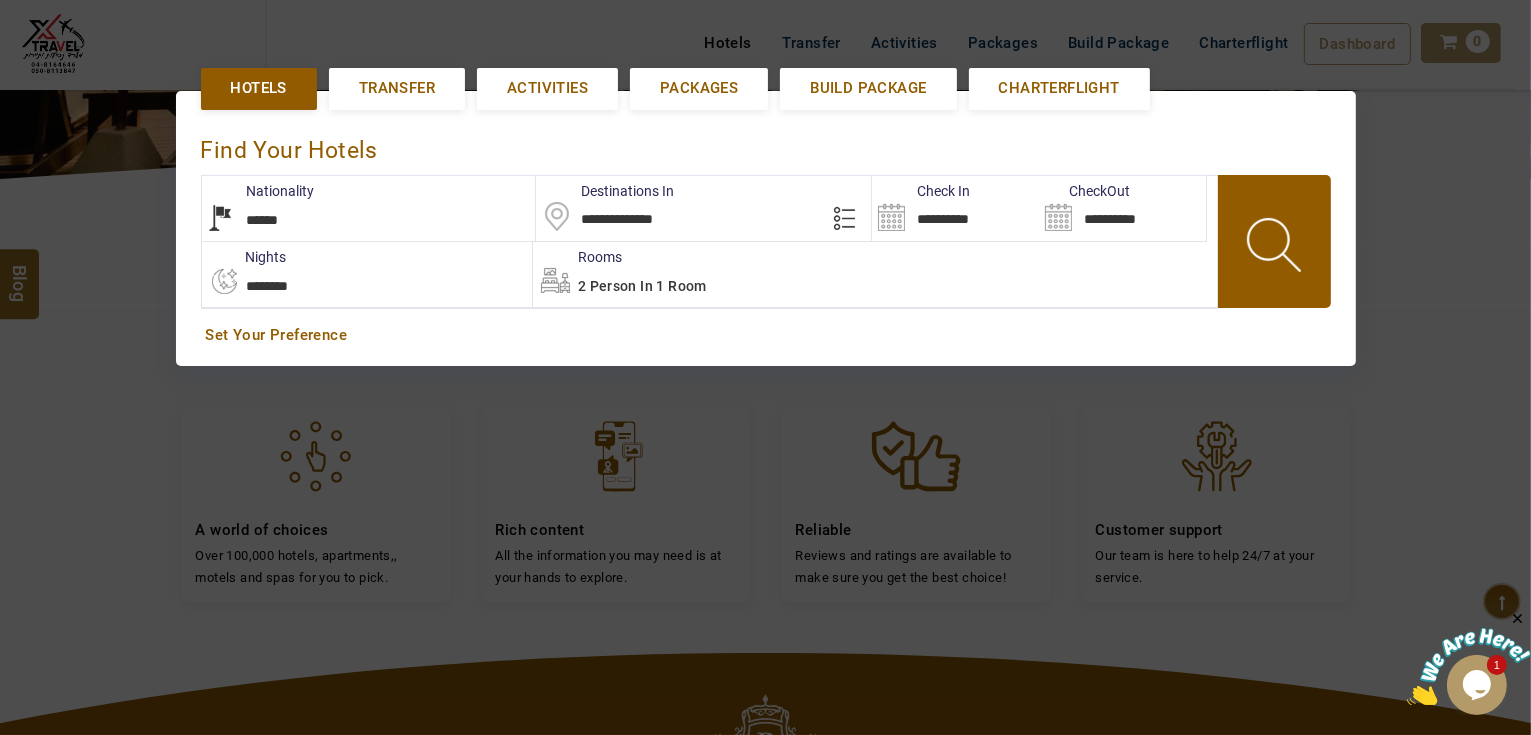 click on "**********" at bounding box center (955, 208) 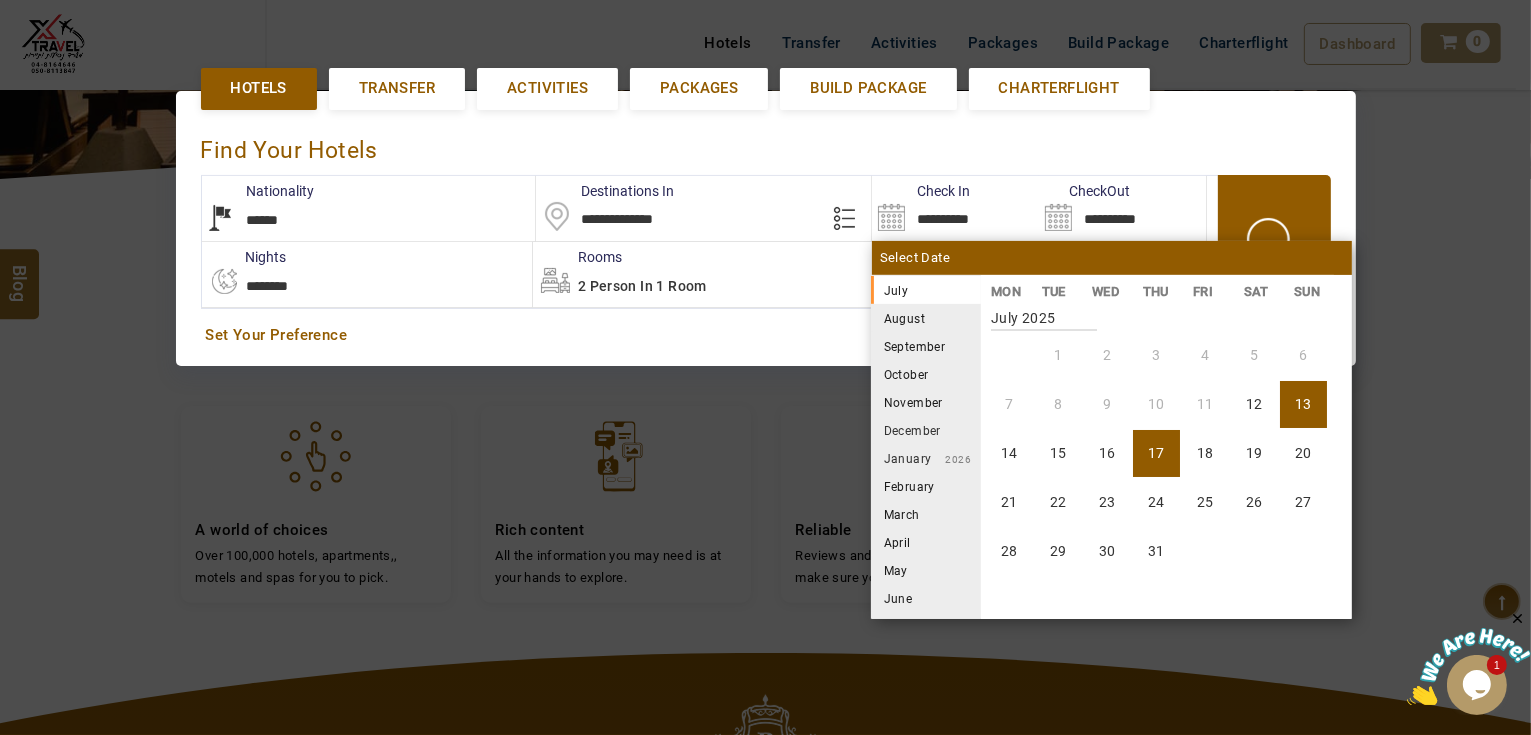 click on "17" at bounding box center [1156, 453] 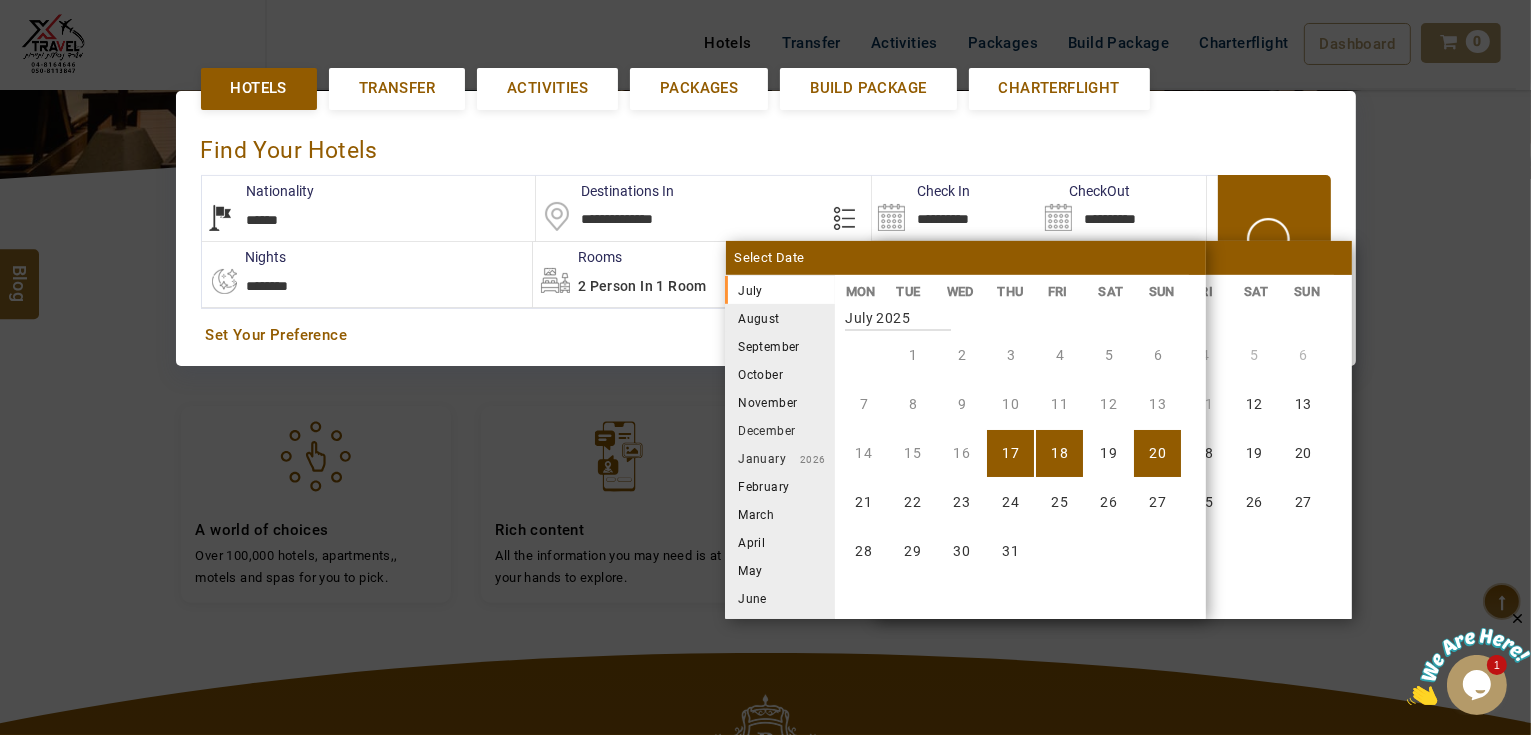 type on "**********" 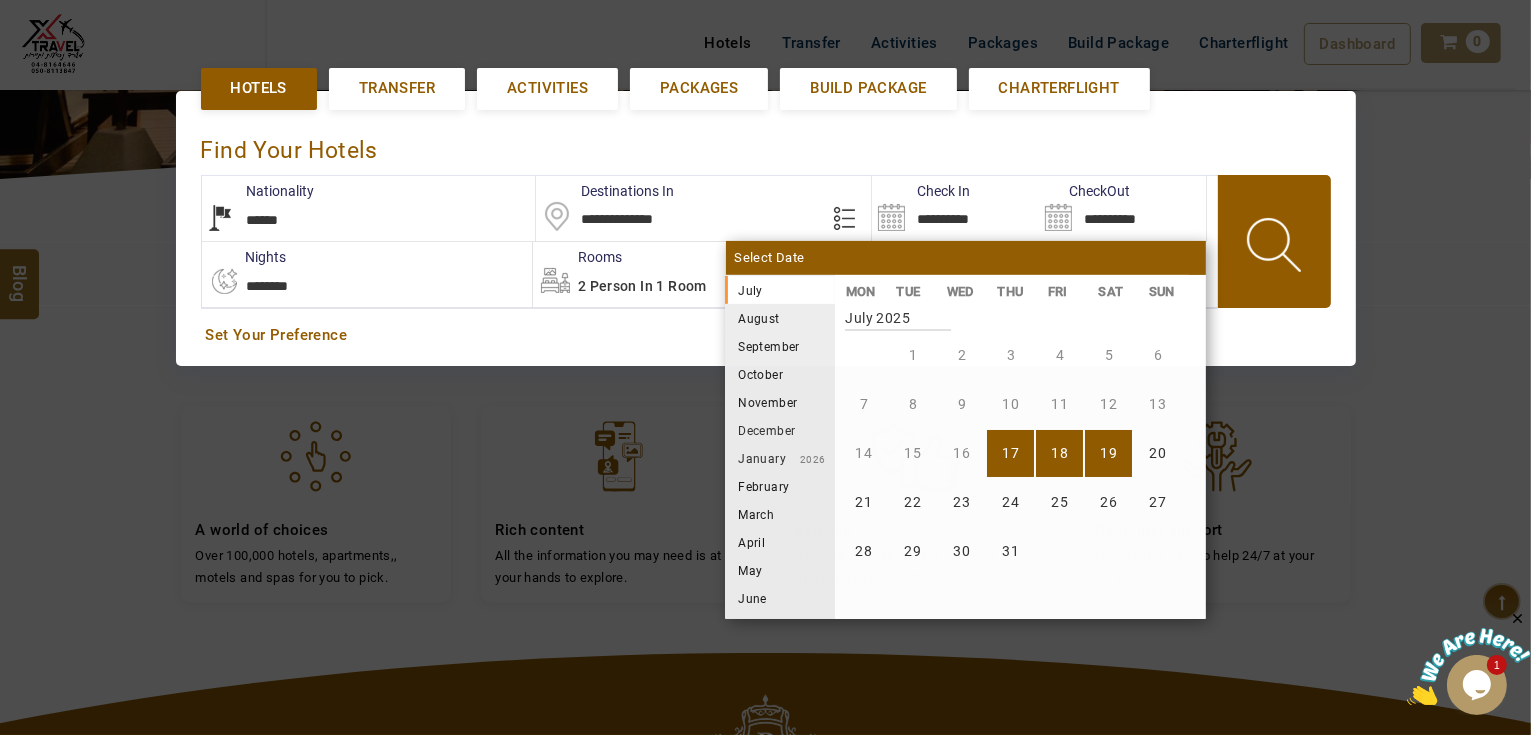 click on "19" at bounding box center [1108, 453] 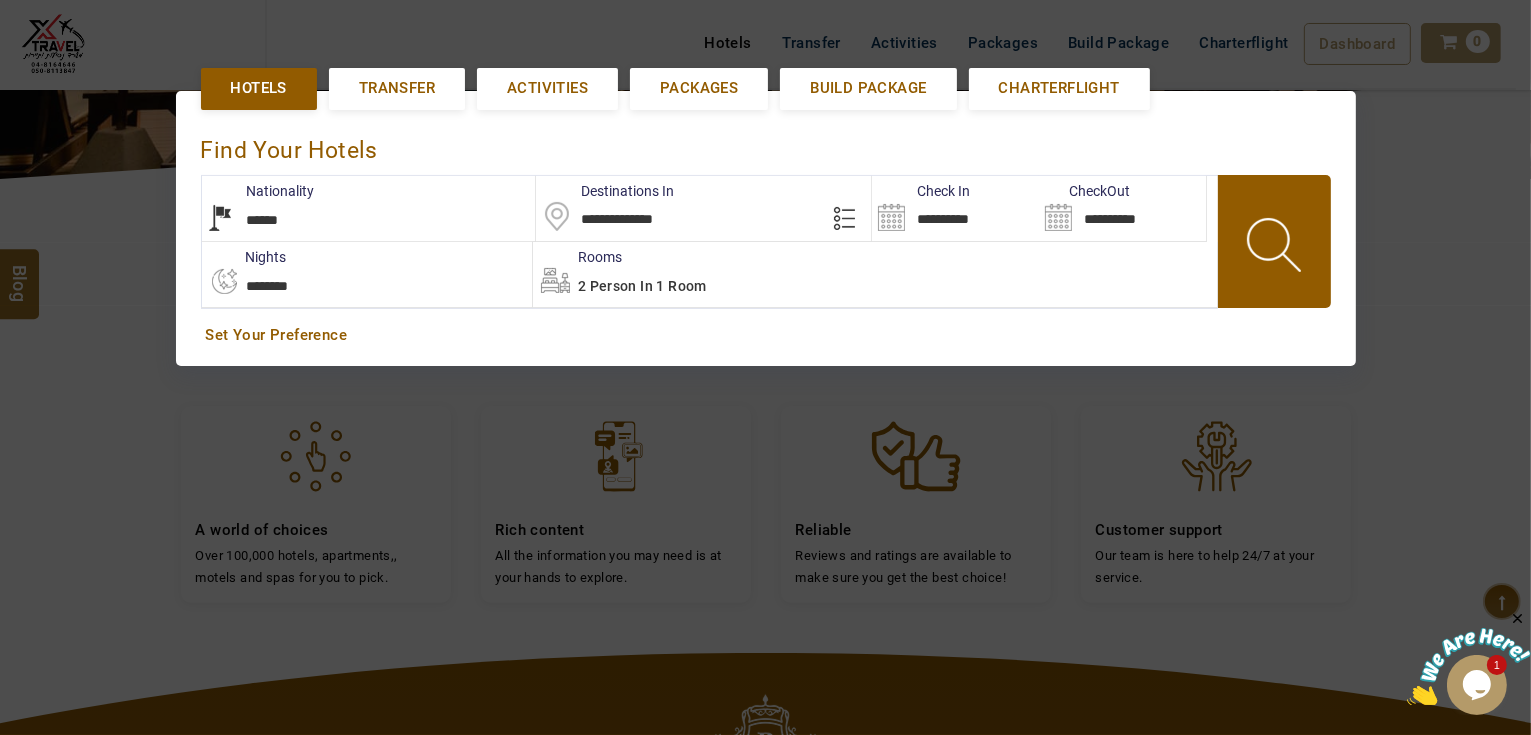 click at bounding box center [1276, 248] 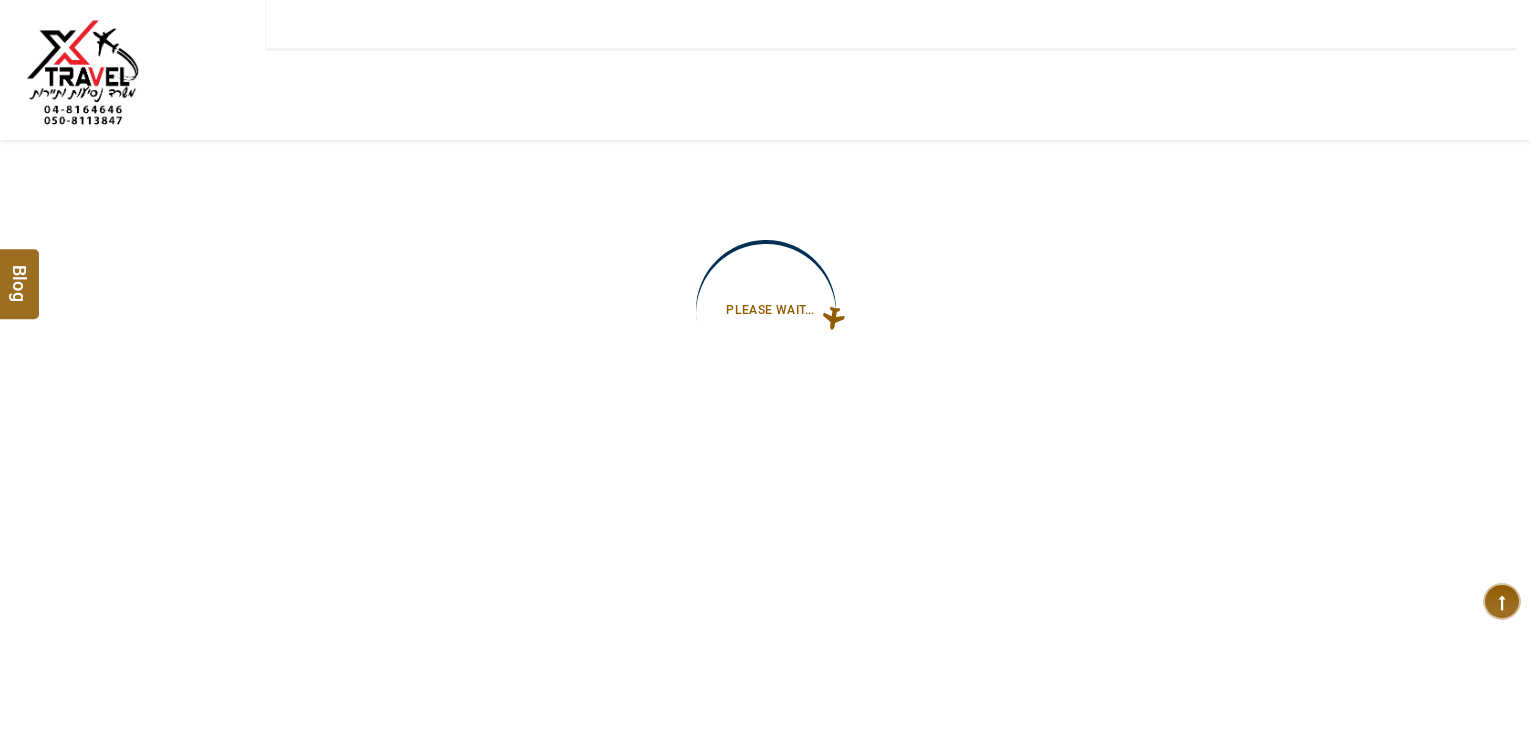 type on "**********" 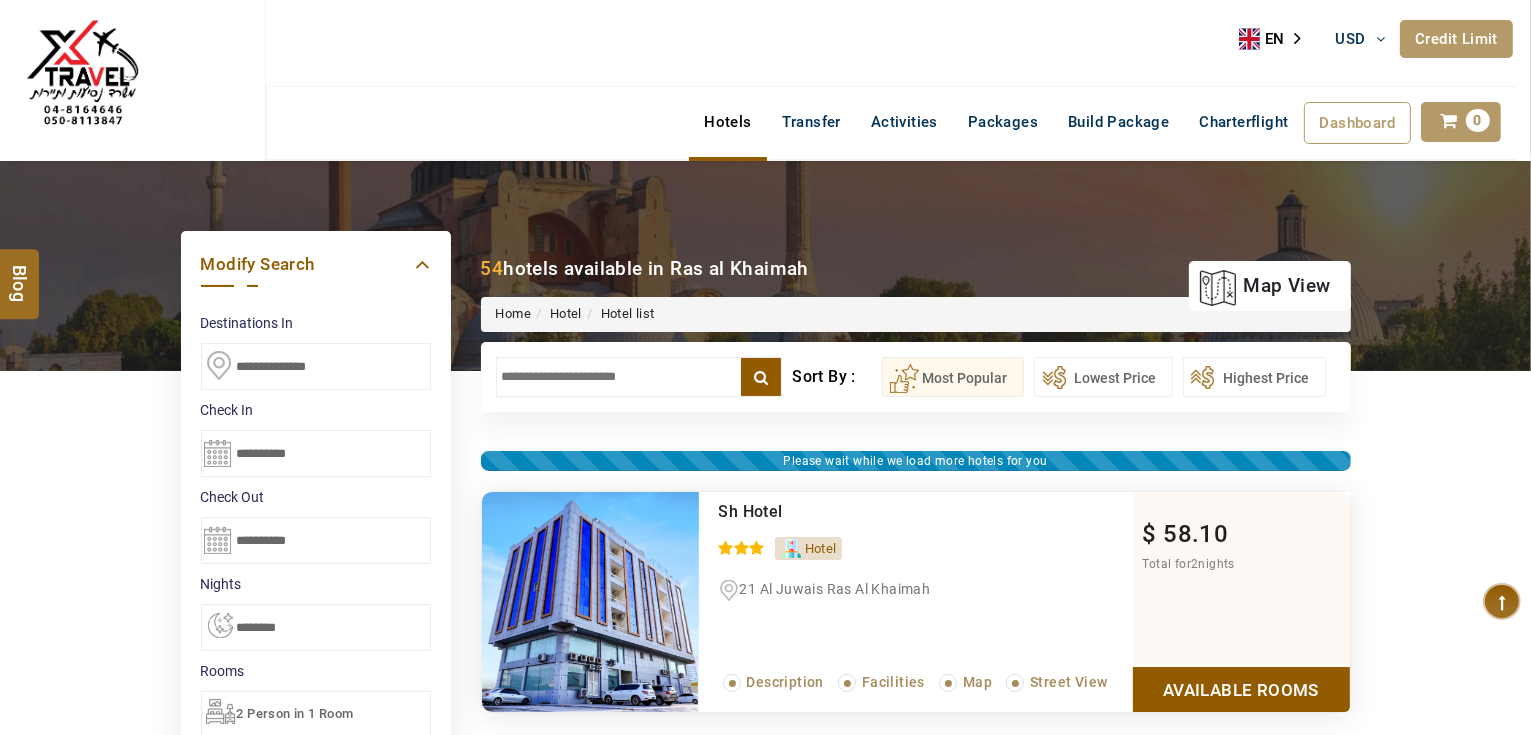click at bounding box center (639, 377) 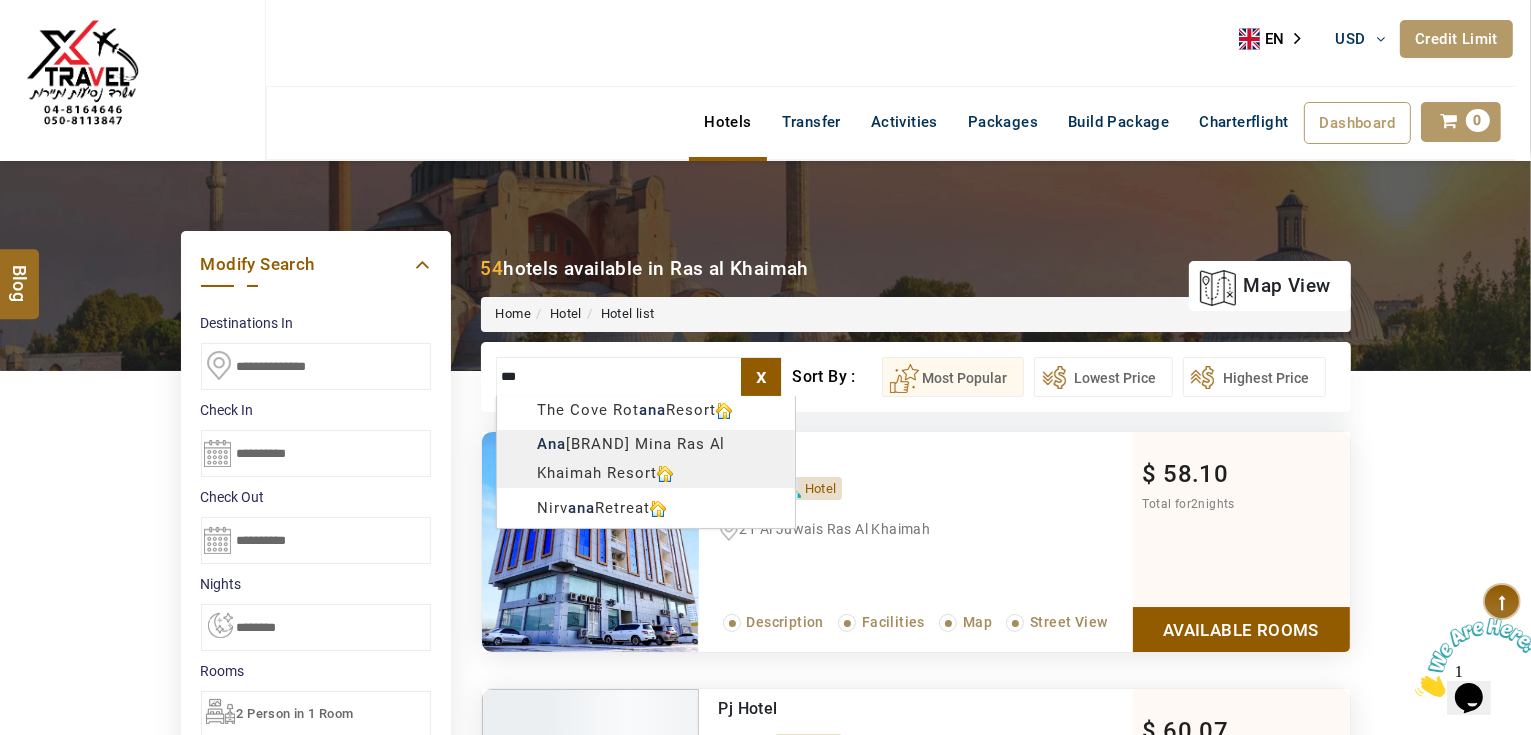 scroll, scrollTop: 0, scrollLeft: 0, axis: both 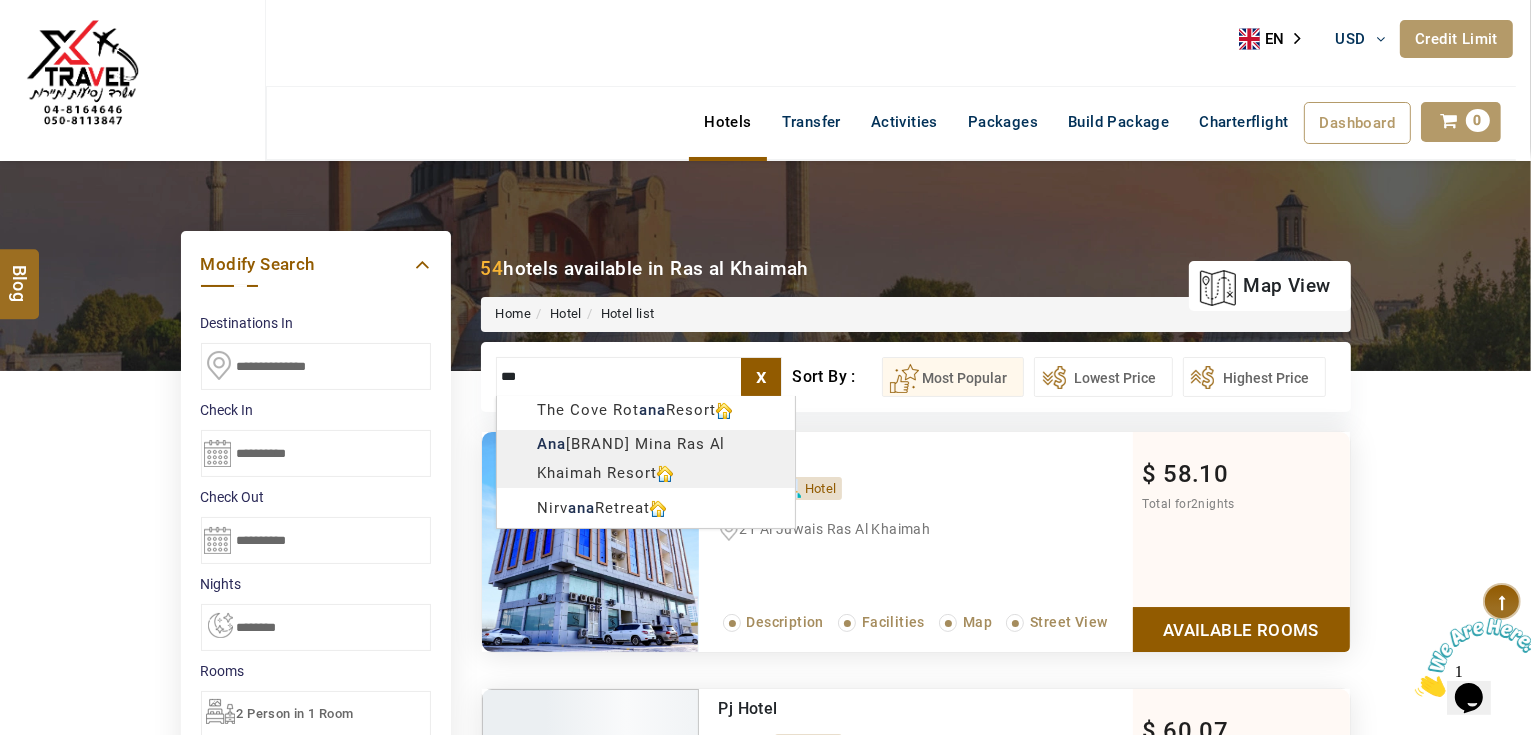 click on "AHMAD JINDAWY USD AED  AED EUR  € USD  $ INR  ₹ THB  ฿ IDR  Rp BHD  BHD TRY  ₺ Credit Limit EN HE AR ES PT ZH Helpline
+971 55 344 0168 Register Now +971 55 344 0168 info@royallineholidays.com About Us What we Offer Blog Why Us Contact Hotels  Transfer Activities Packages Build Package Charterflight Dashboard My Profile My Booking My Reports My Quotation Sign Out 0 Points Redeem Now To Redeem 35325  Points Future Points  3348   Points Credit Limit Credit Limit USD 30000.00 70% Complete Used USD 14756.98 Available USD 15243.02 Setting  Looks like you haven't added anything to your cart yet Countinue Shopping ******* ****** Please Wait.. Blog demo
Remember me Forgot
password? LOG IN Don't have an account?   Register Now My Booking View/ Print/Cancel Your Booking without Signing in Submit Applying Filters...... Hotels For You Will Be Loading Soon demo
In A Few Moment, You Will Be Celebrating Best Hotel options galore ! Check In   CheckOut Rooms Rooms Please Wait X" at bounding box center (765, 1137) 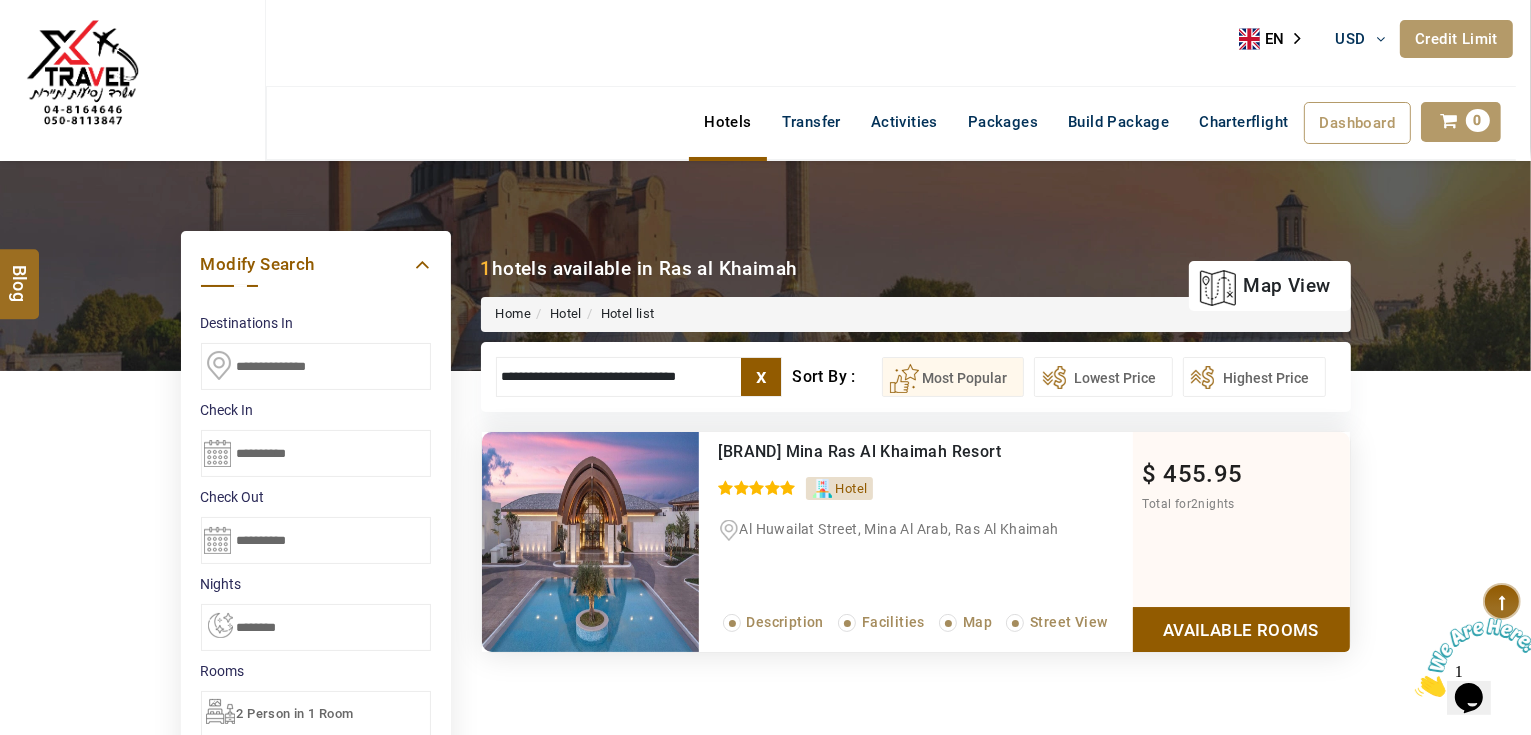 type on "**********" 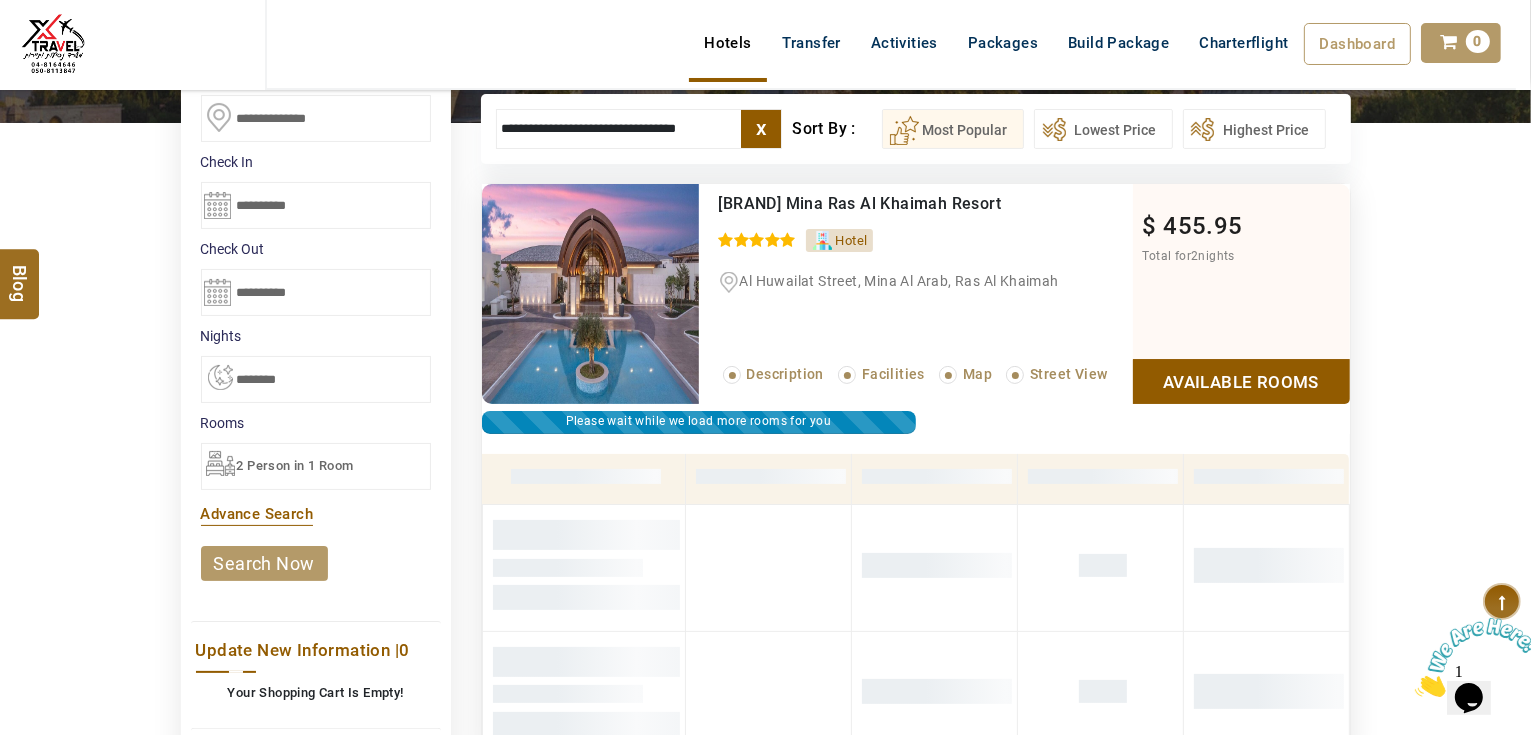 scroll, scrollTop: 220, scrollLeft: 0, axis: vertical 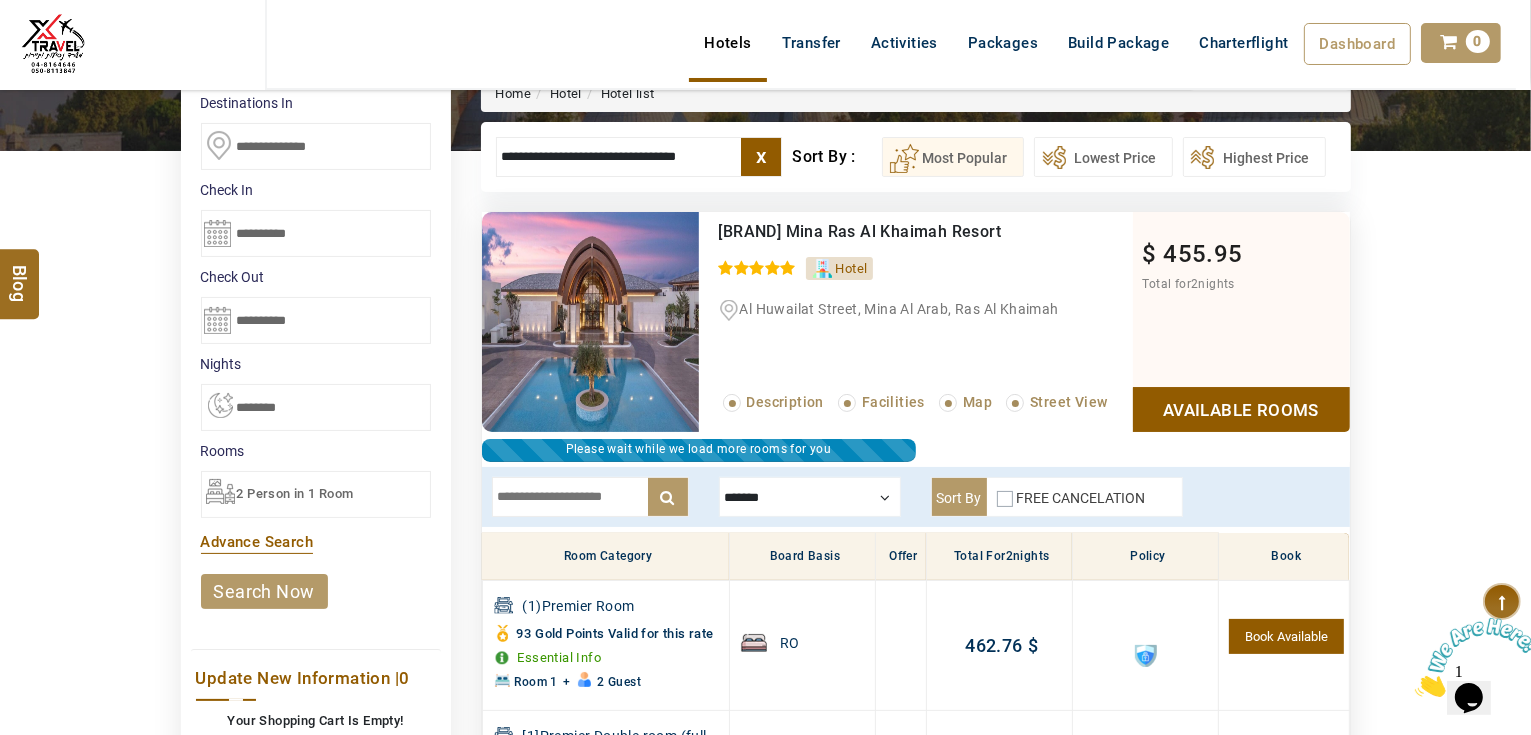 click at bounding box center (590, 497) 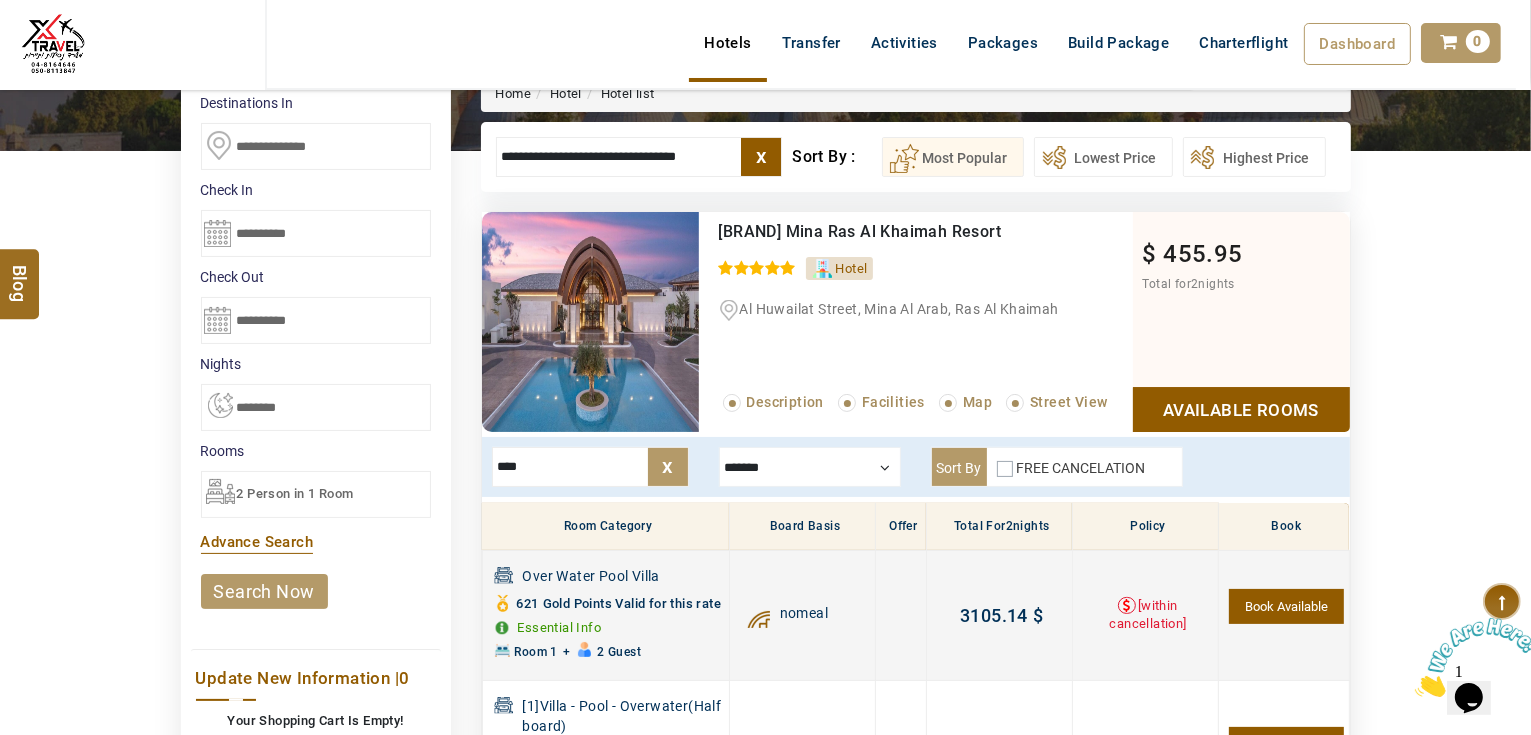 scroll, scrollTop: 300, scrollLeft: 0, axis: vertical 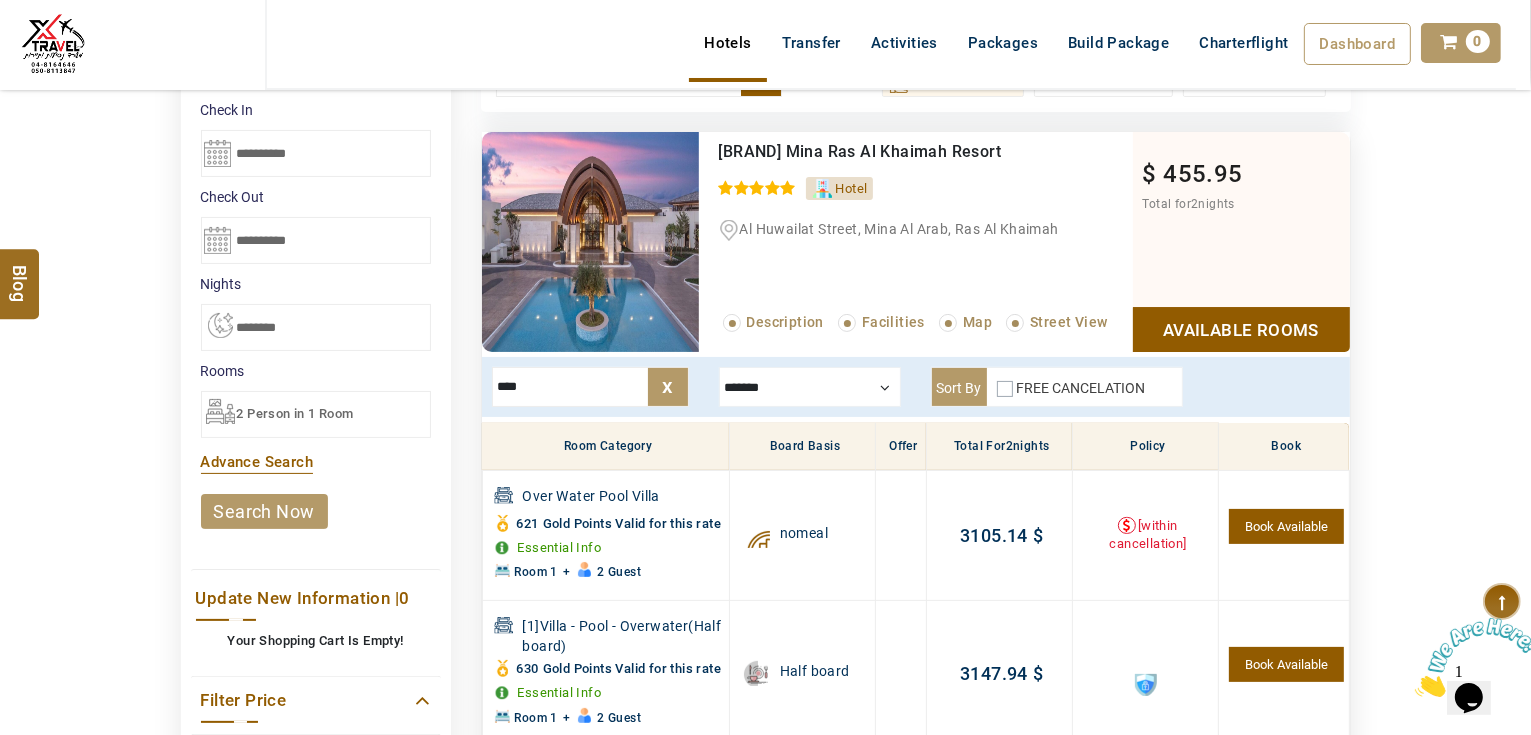 type on "****" 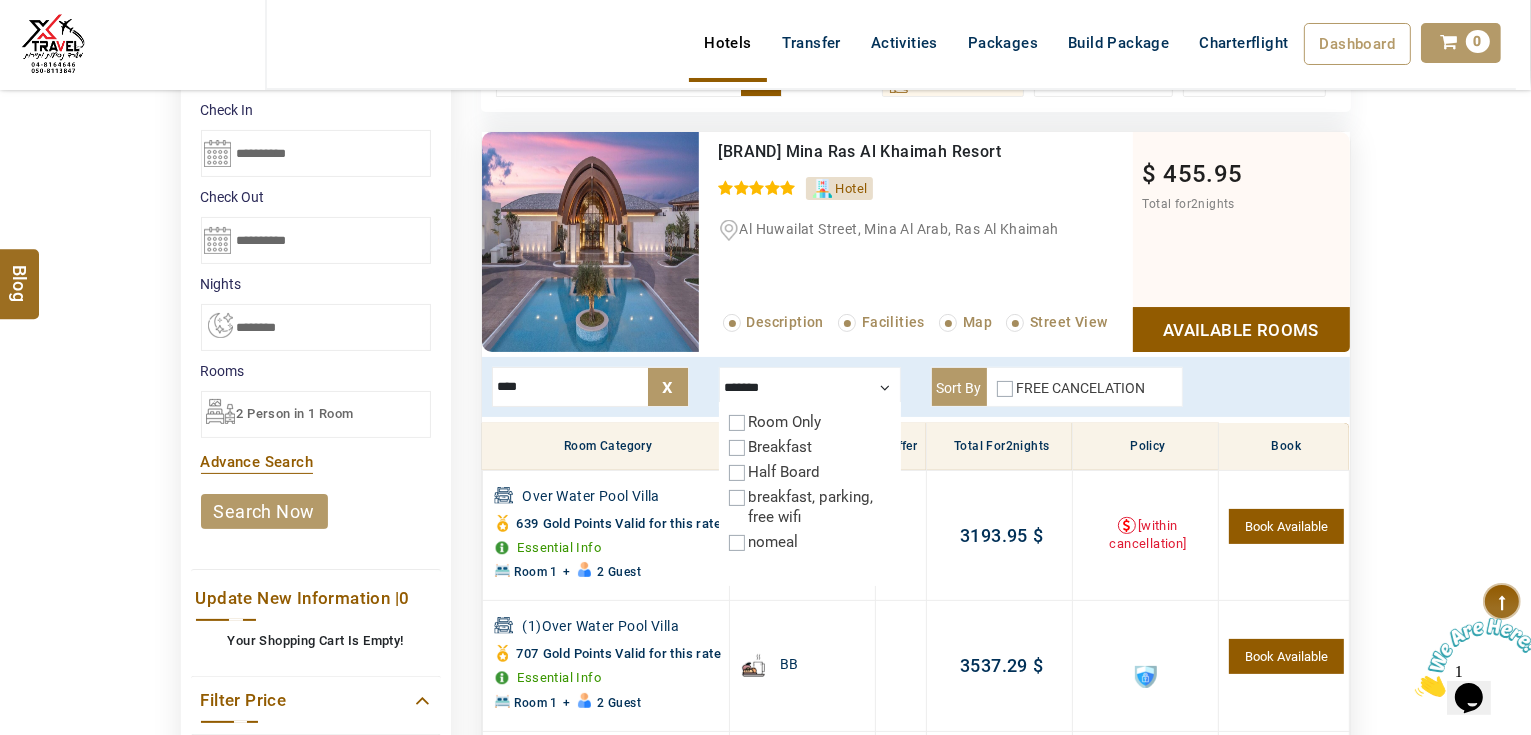 click at bounding box center (810, 387) 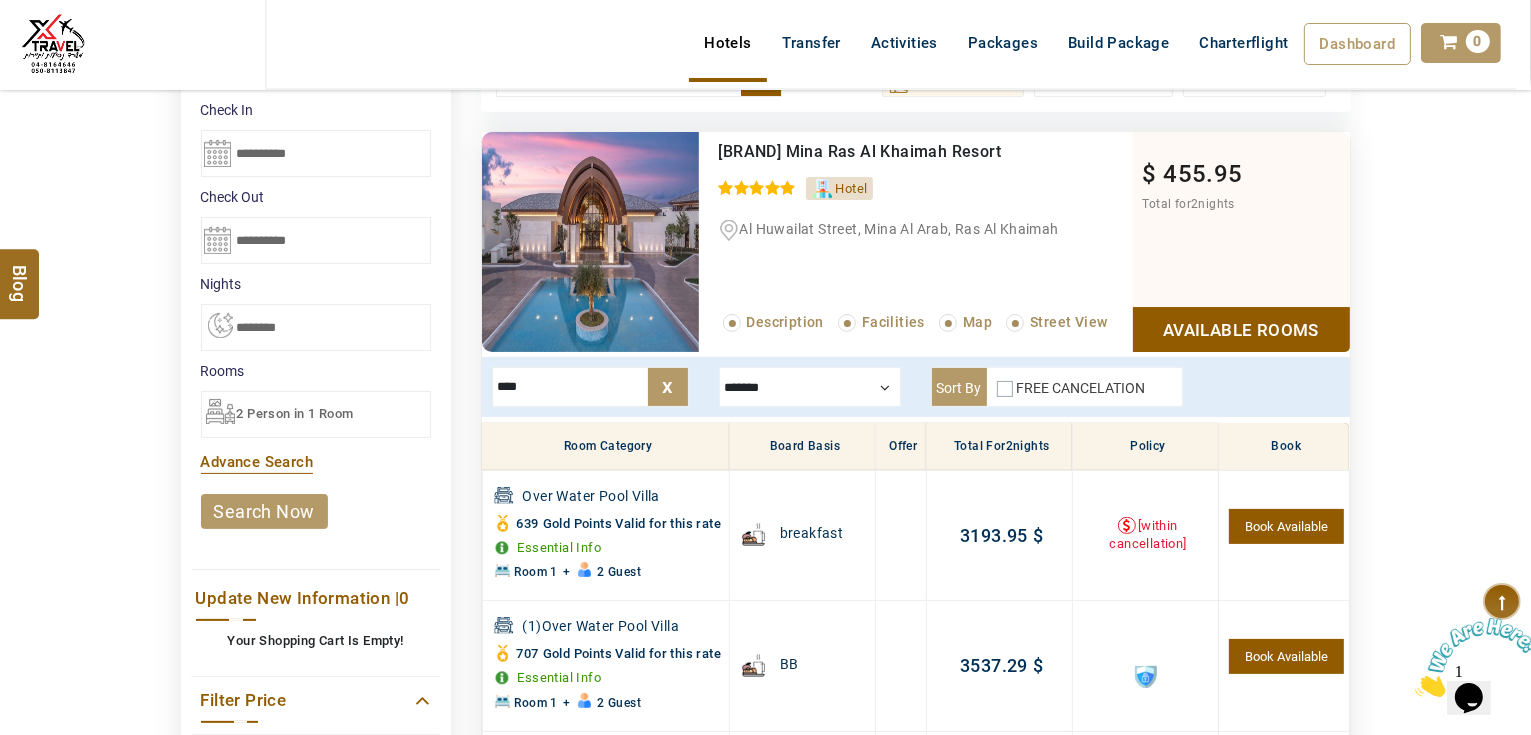 click on "**********" at bounding box center [316, 240] 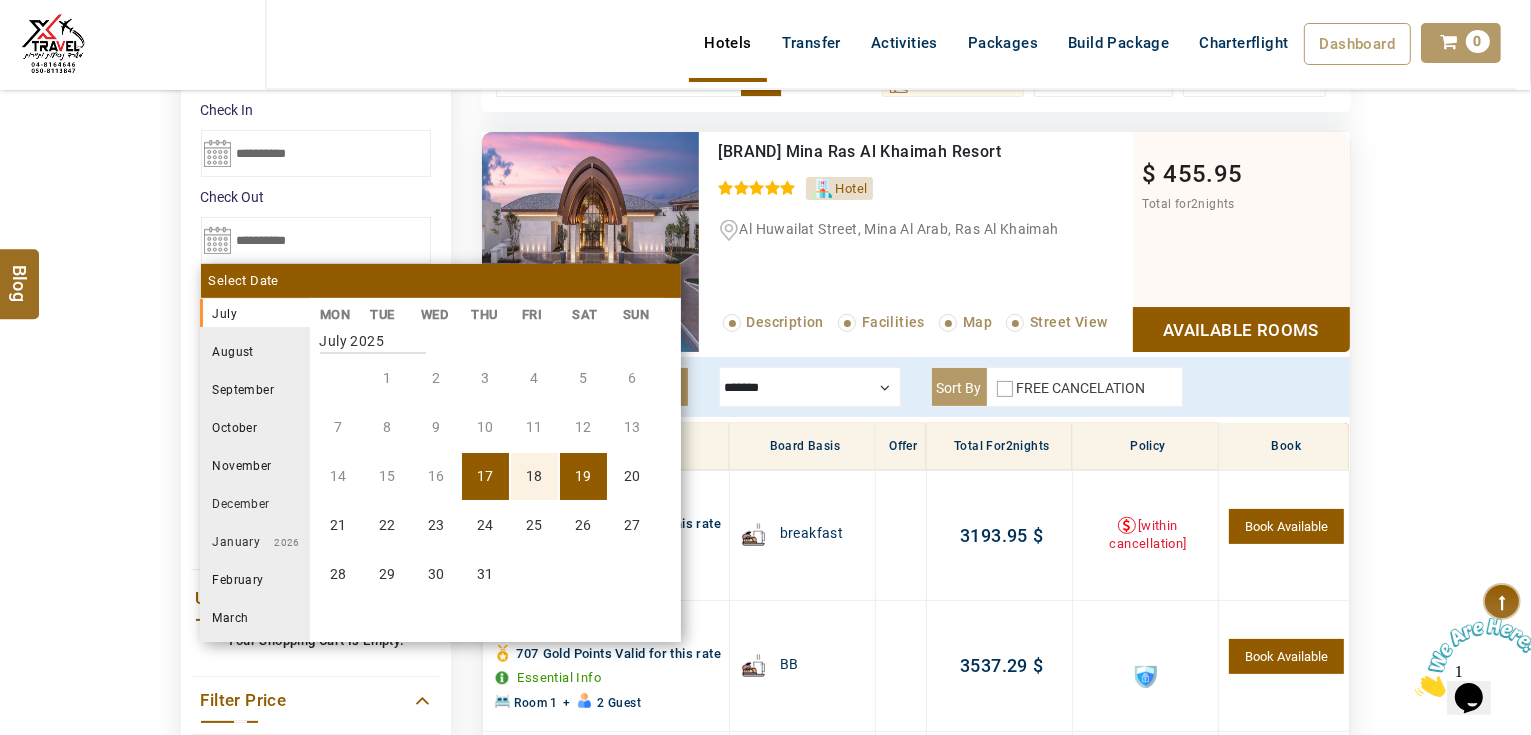 click on "DESTINATION + Add Destination  Nationality Afghanistan Albania Algeria American Samoa Andorra Angola Anguilla Antigua And Barbuda Argentina Armenia Aruba Australia Austria Azerbaijan Bahamas Bahrain Bangladesh Barbados Belarus Belgium Belize Benin Bermuda Bhutan Bolivia Bosnia Herzegovina Botswana Brazil British Indian Ocean Territory British Virgin Islands Brunei Darussalam Bulgaria Burkina Faso Burundi Cambodia Cameroon Canada Cape Verde Caribbean Cayman Islands Central African Republic Chad Chile China Christmas Island Cocos (Keeling) Islands Colombia Comoros Congo (Democratic Republic) Congo (Republic Of) Cook Islands Costa Rica Croatia Cuba Cyprus Czech Republic Denmark Djibouti Dominica Dominican Republic East Timor Ecuador Egypt El Salvador Equatorial Guinea Eritrea Estonia Ethiopia Falkland Islands(Malvinas) Faroe Islands Fiji Finland France French Guiana French Polynesia French Southern Territories Gabon Gambia Georgia Germany Ghana Gibraltar Greece Greenland Grenada Guadeloupe Guam Guatemala Guinea" at bounding box center [765, 563] 